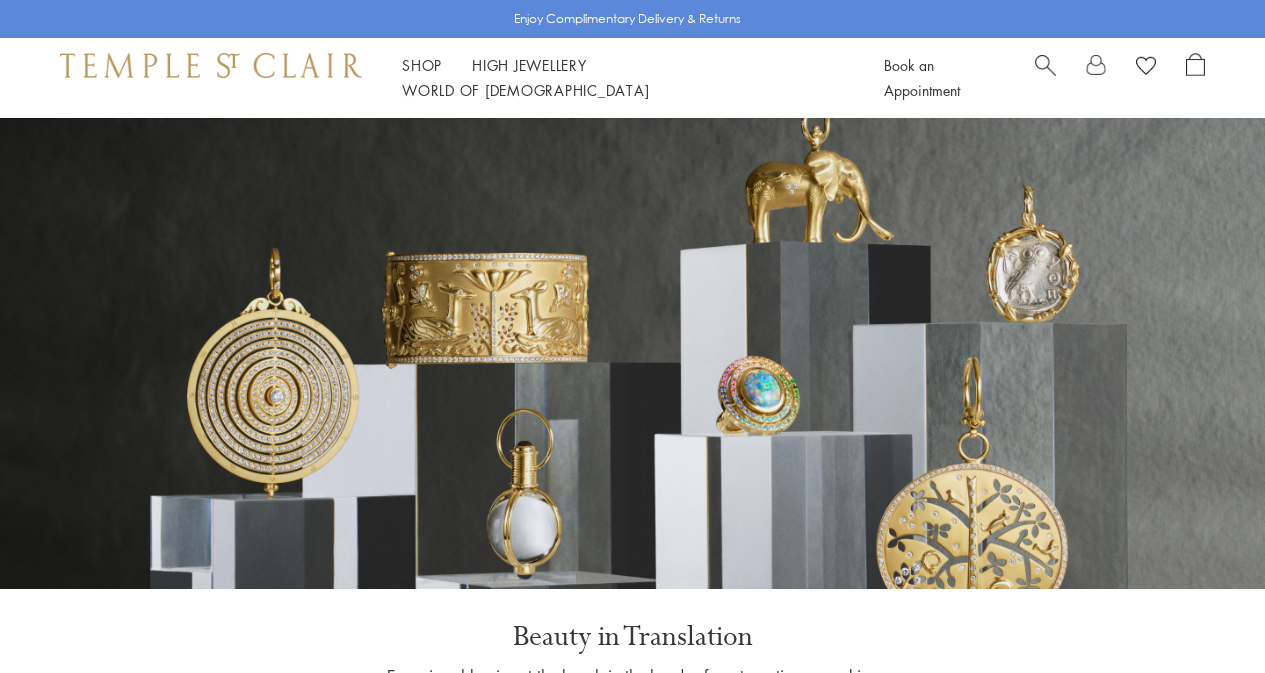 scroll, scrollTop: 0, scrollLeft: 0, axis: both 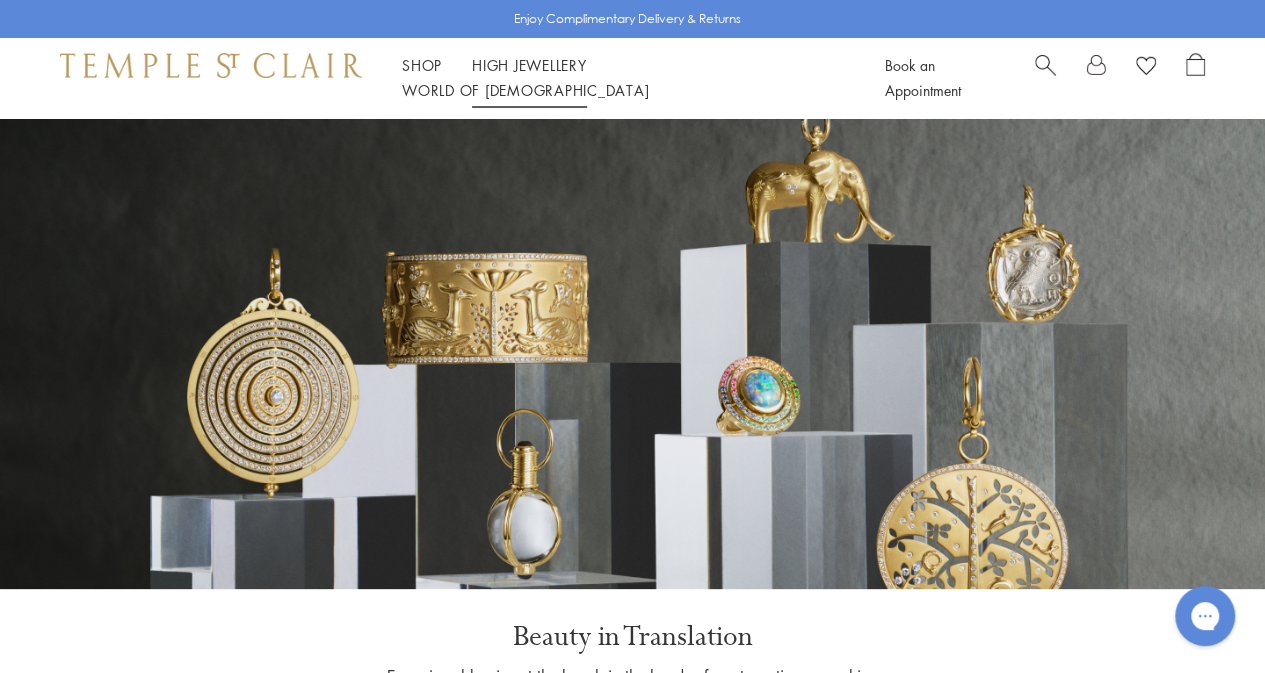 click on "High Jewellery High Jewellery" at bounding box center (529, 65) 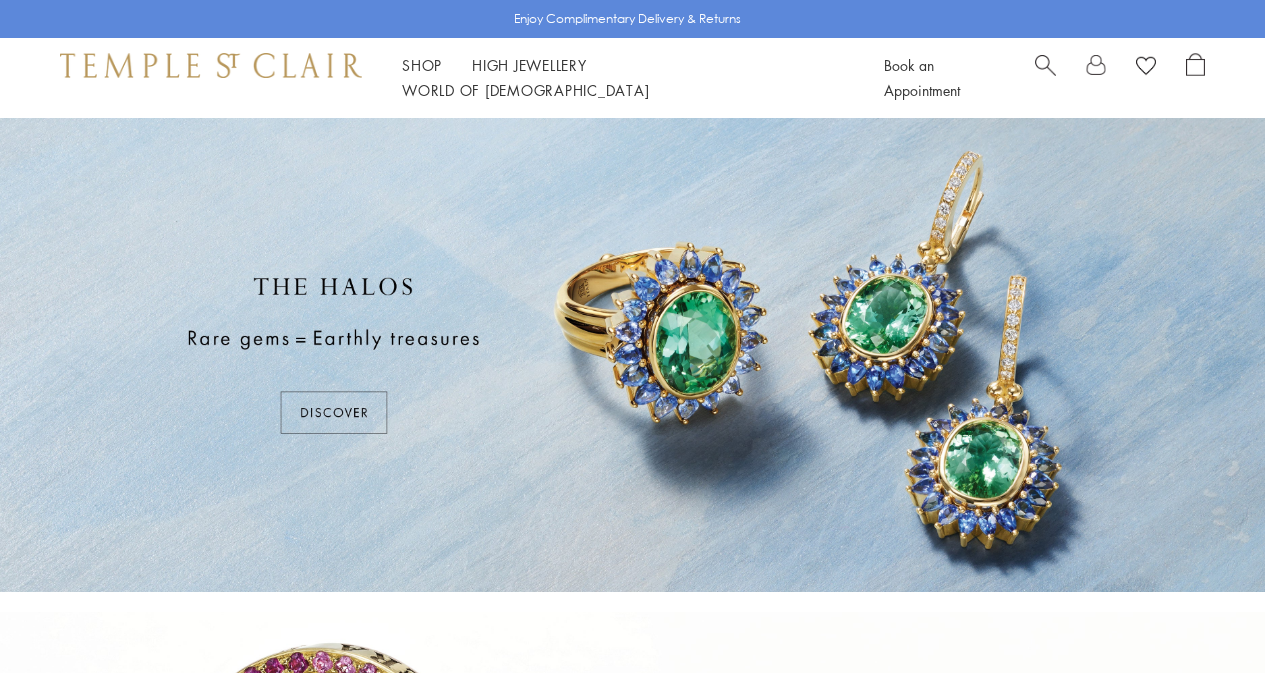 scroll, scrollTop: 0, scrollLeft: 0, axis: both 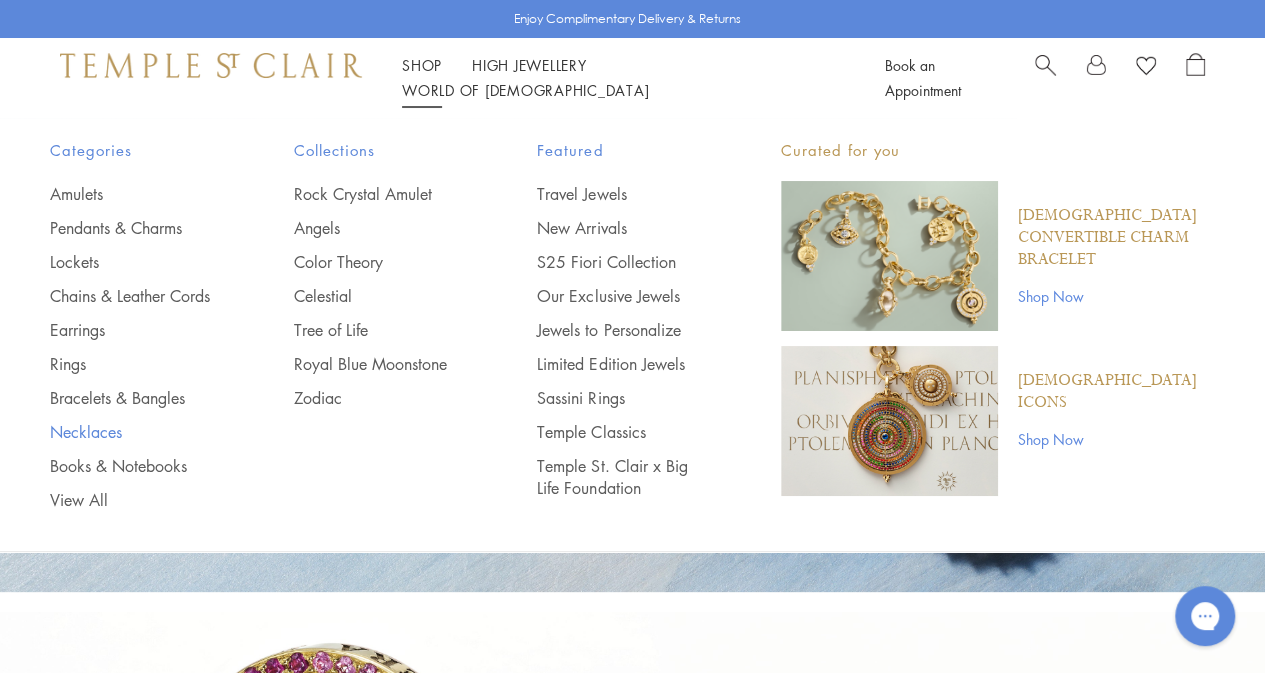 click on "Necklaces" at bounding box center [132, 432] 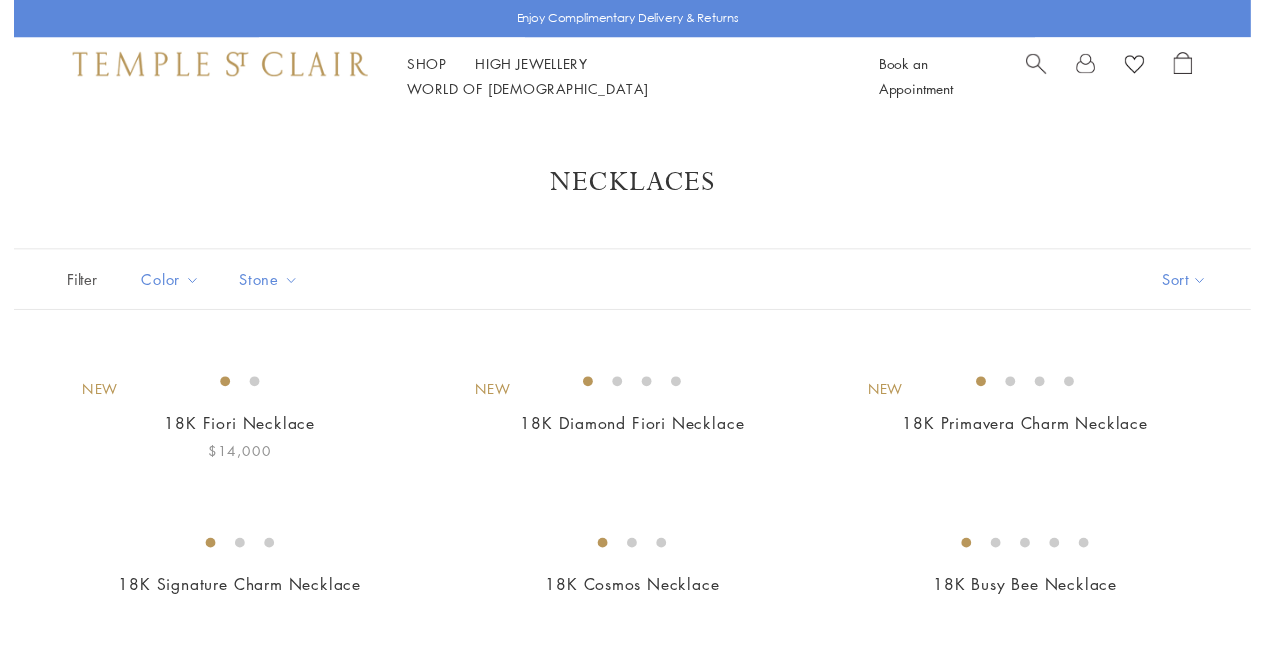 scroll, scrollTop: 0, scrollLeft: 0, axis: both 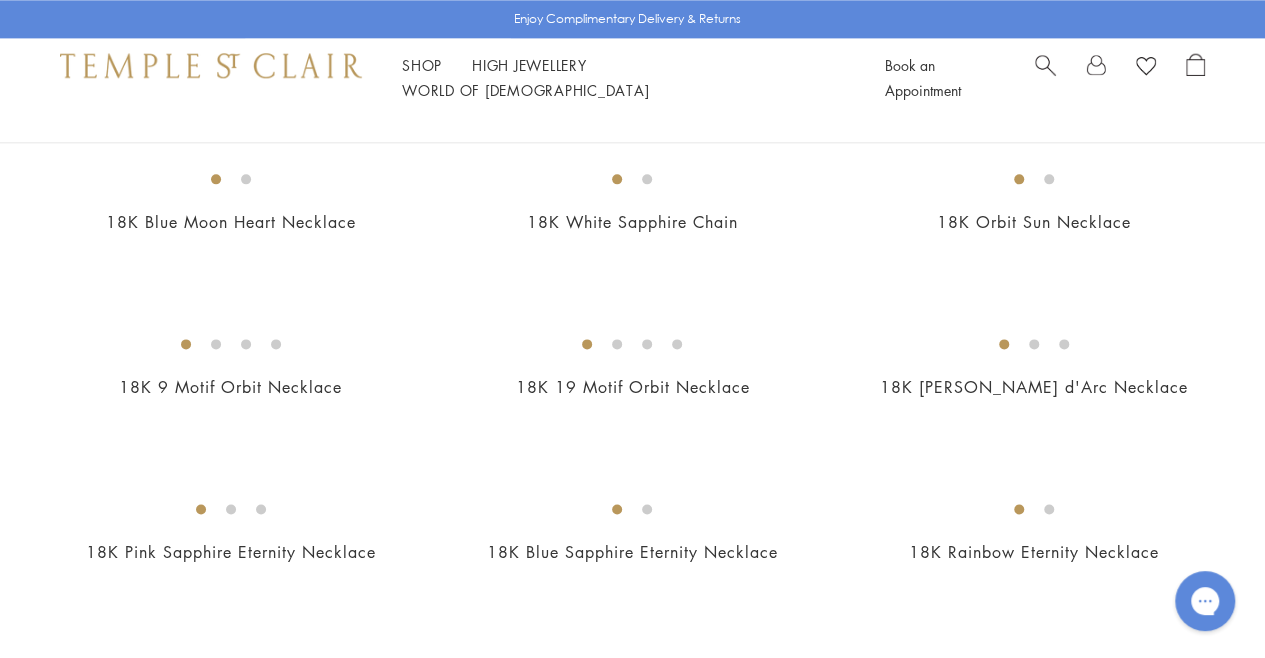 click at bounding box center [0, 0] 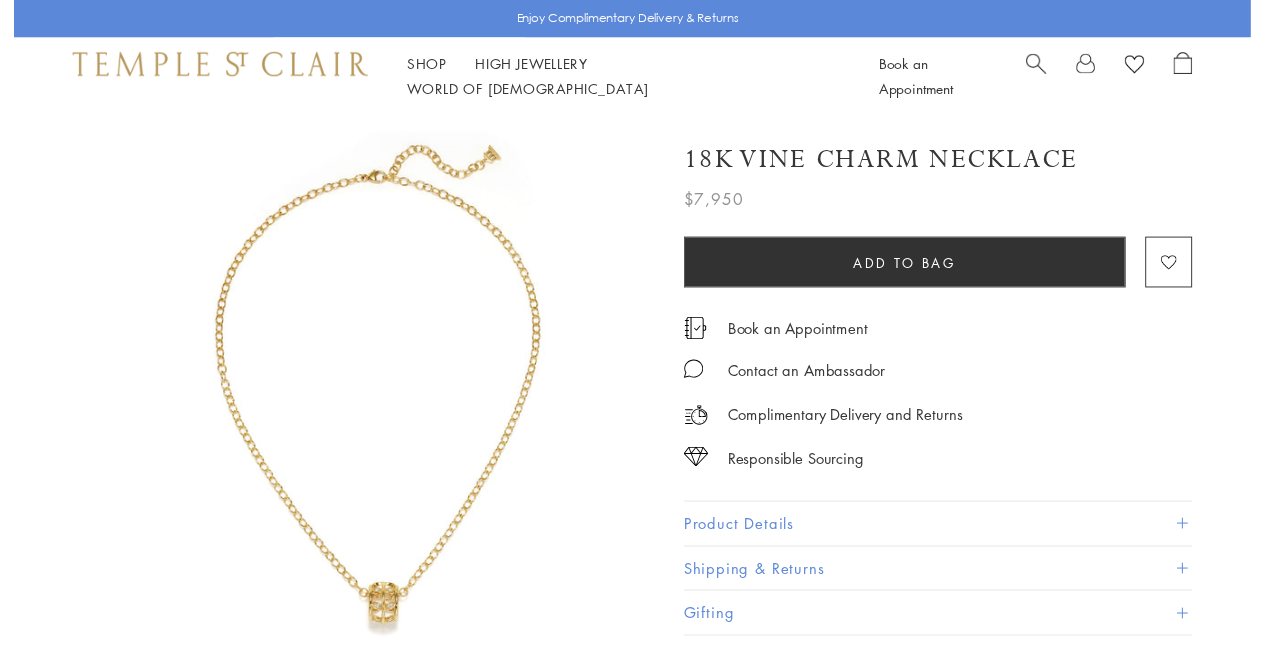 scroll, scrollTop: 0, scrollLeft: 0, axis: both 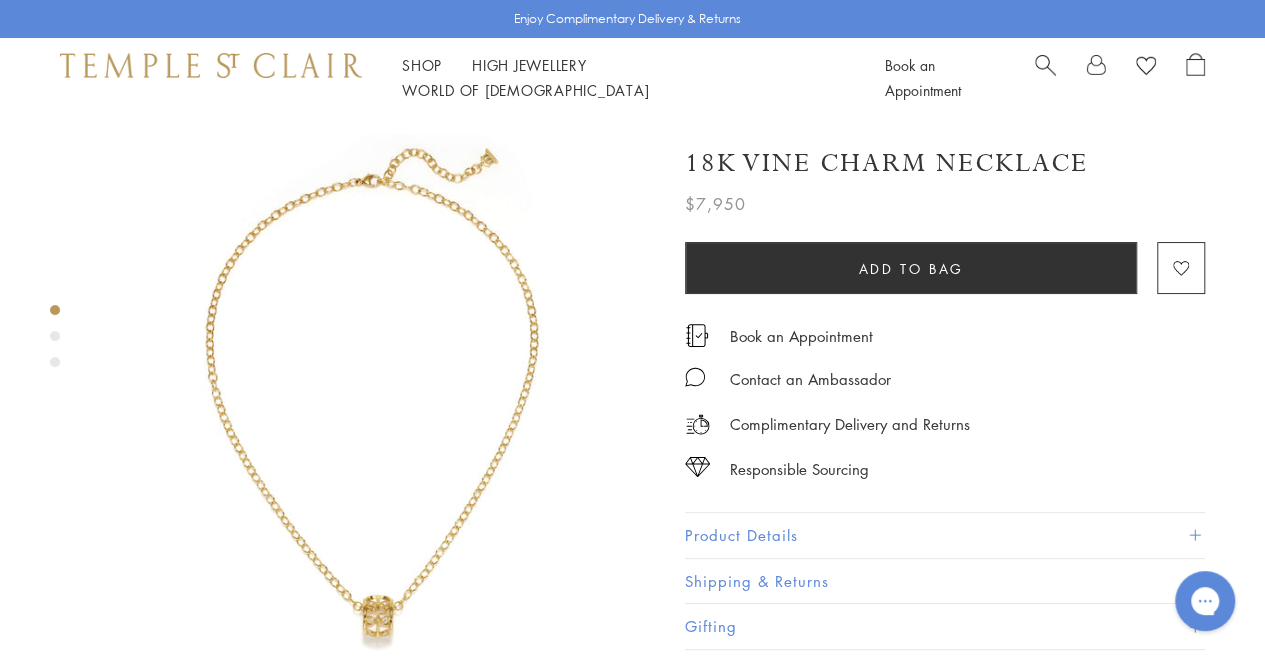 click at bounding box center (55, 336) 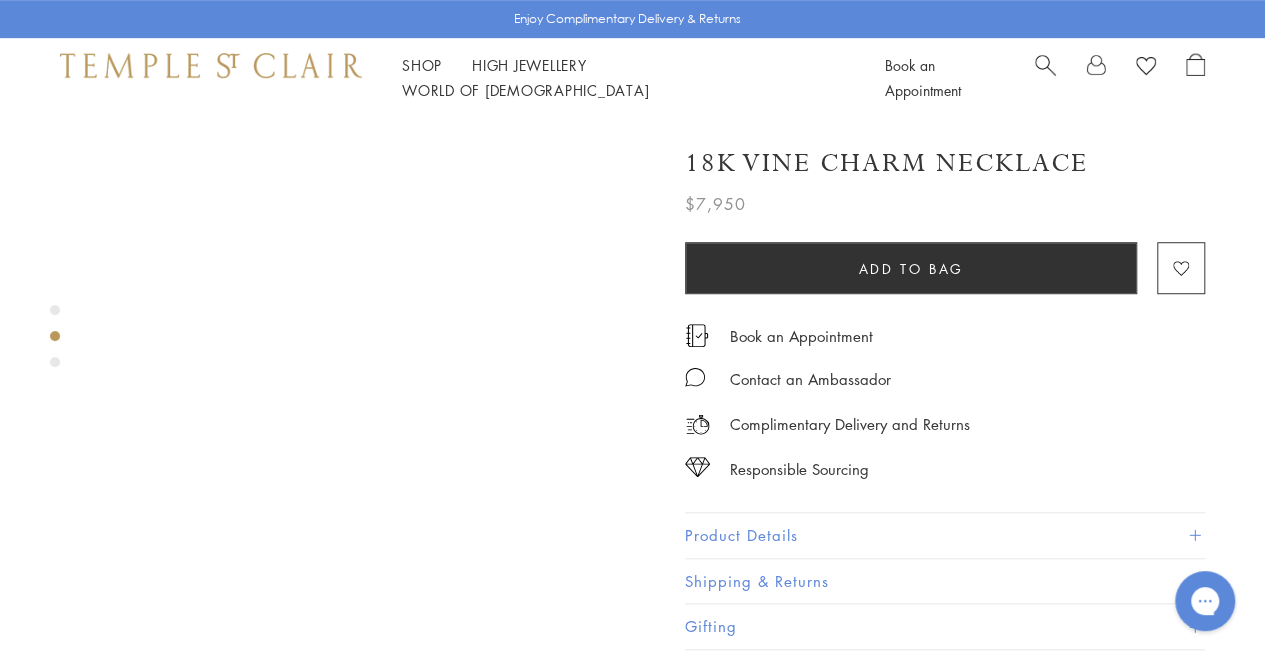 scroll, scrollTop: 593, scrollLeft: 0, axis: vertical 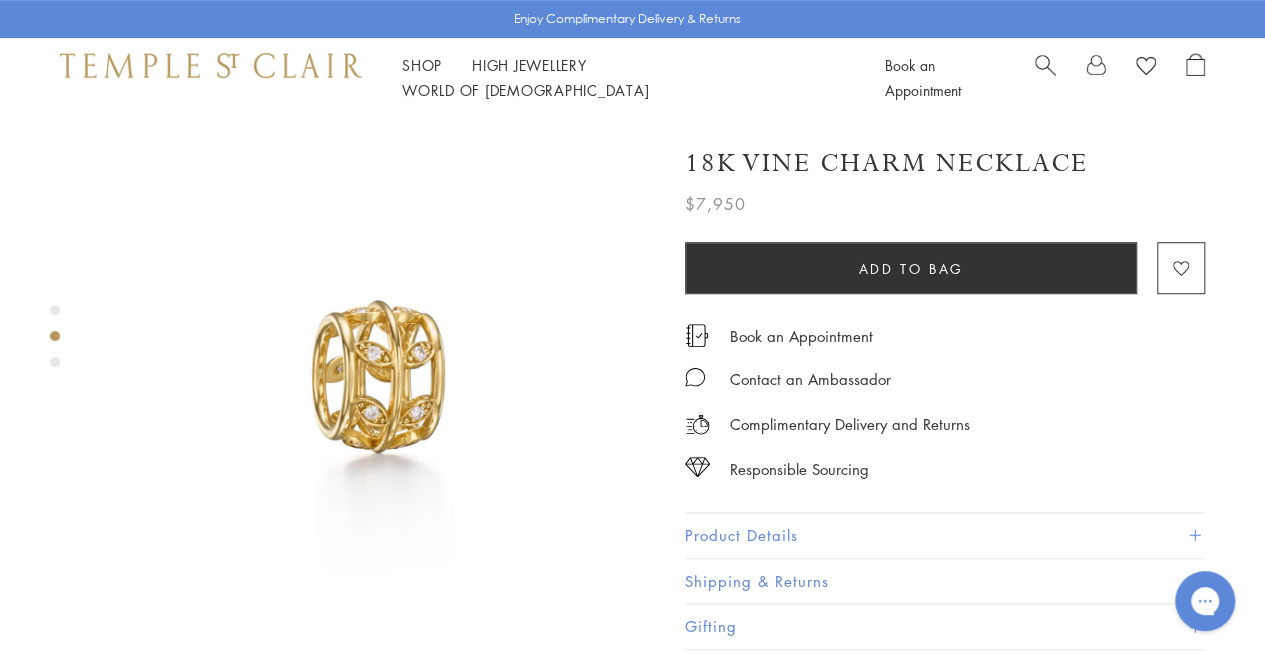 click at bounding box center (55, 362) 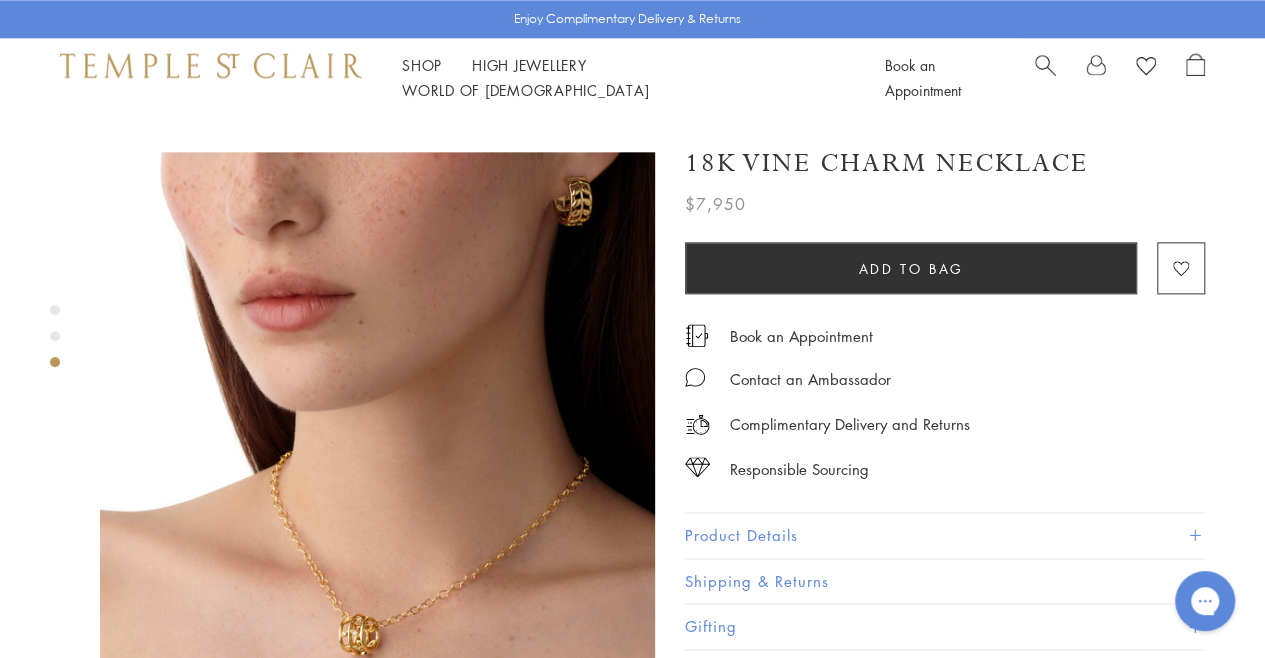 scroll, scrollTop: 1147, scrollLeft: 0, axis: vertical 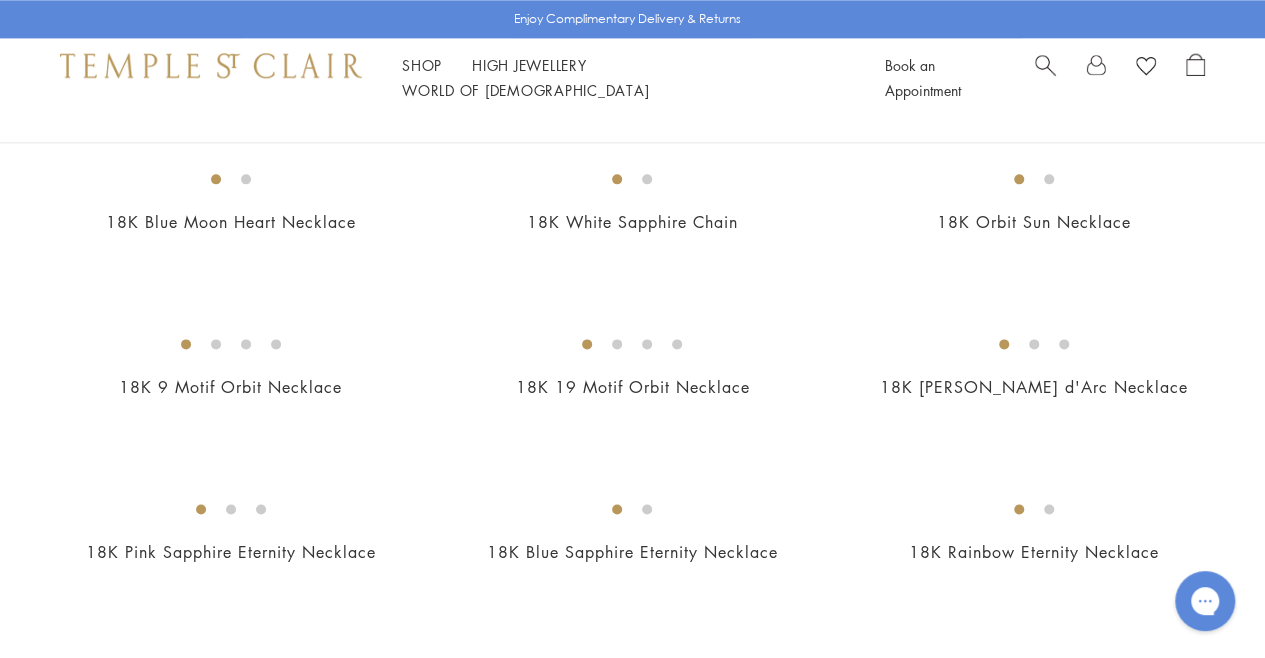 click at bounding box center (0, 0) 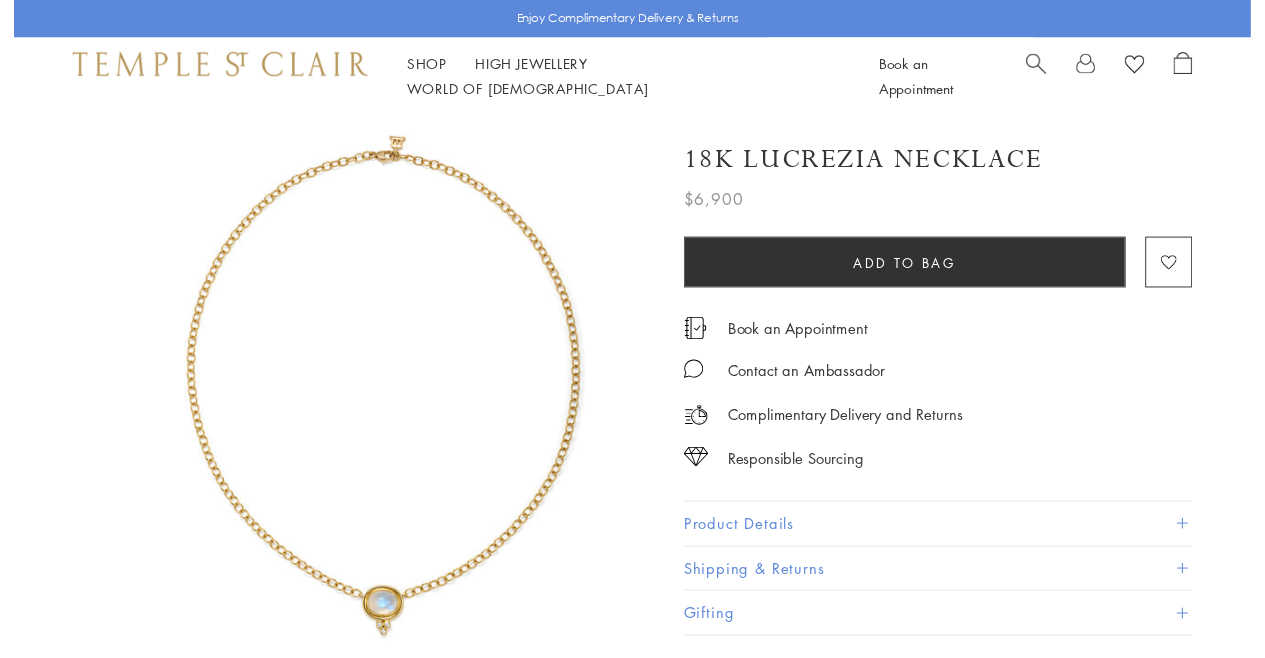 scroll, scrollTop: 0, scrollLeft: 0, axis: both 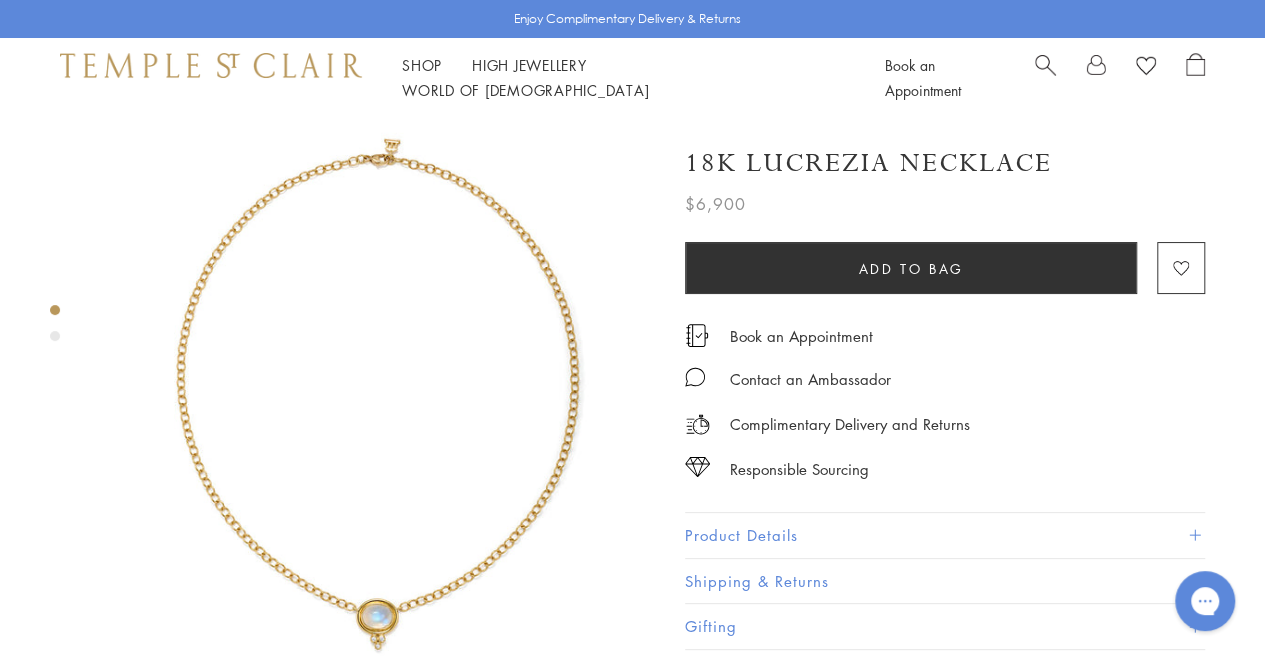 click at bounding box center (55, 336) 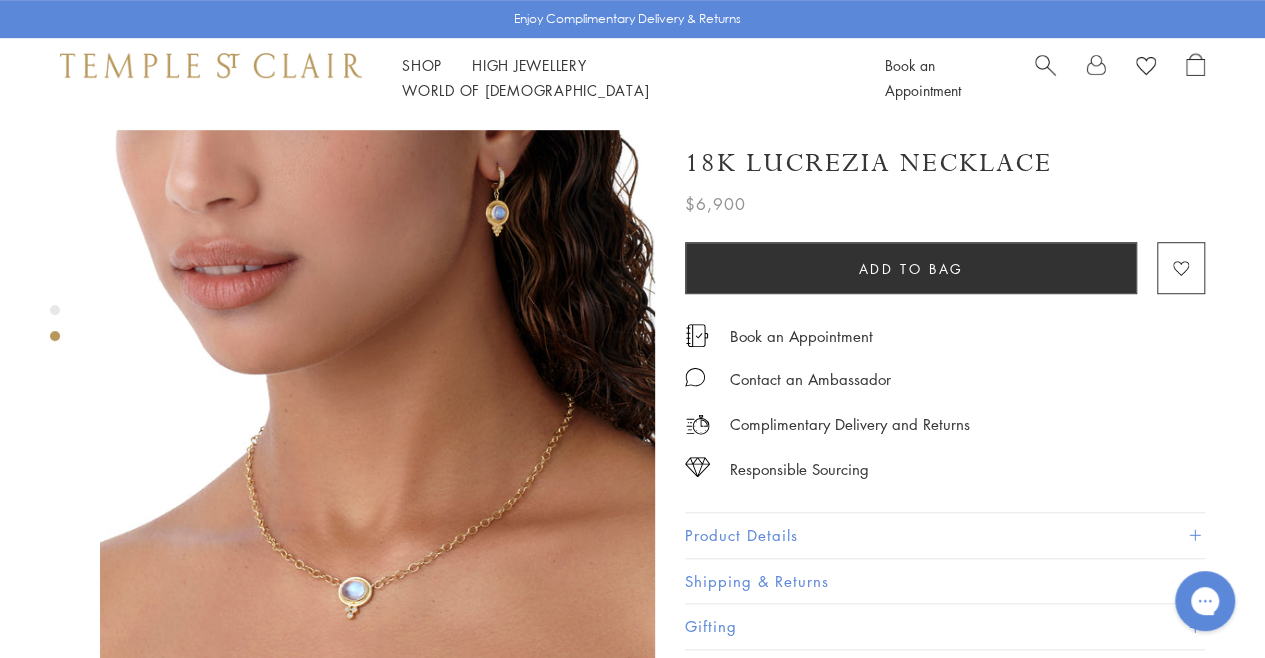 scroll, scrollTop: 593, scrollLeft: 0, axis: vertical 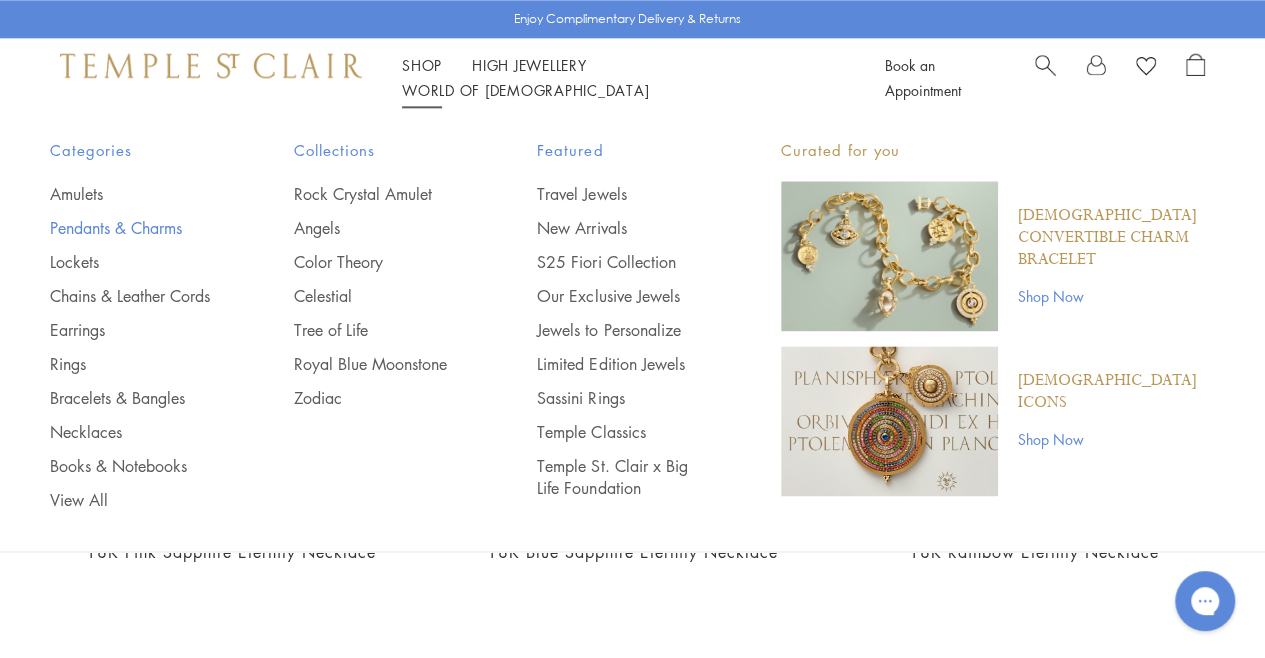 click on "Pendants & Charms" at bounding box center [132, 228] 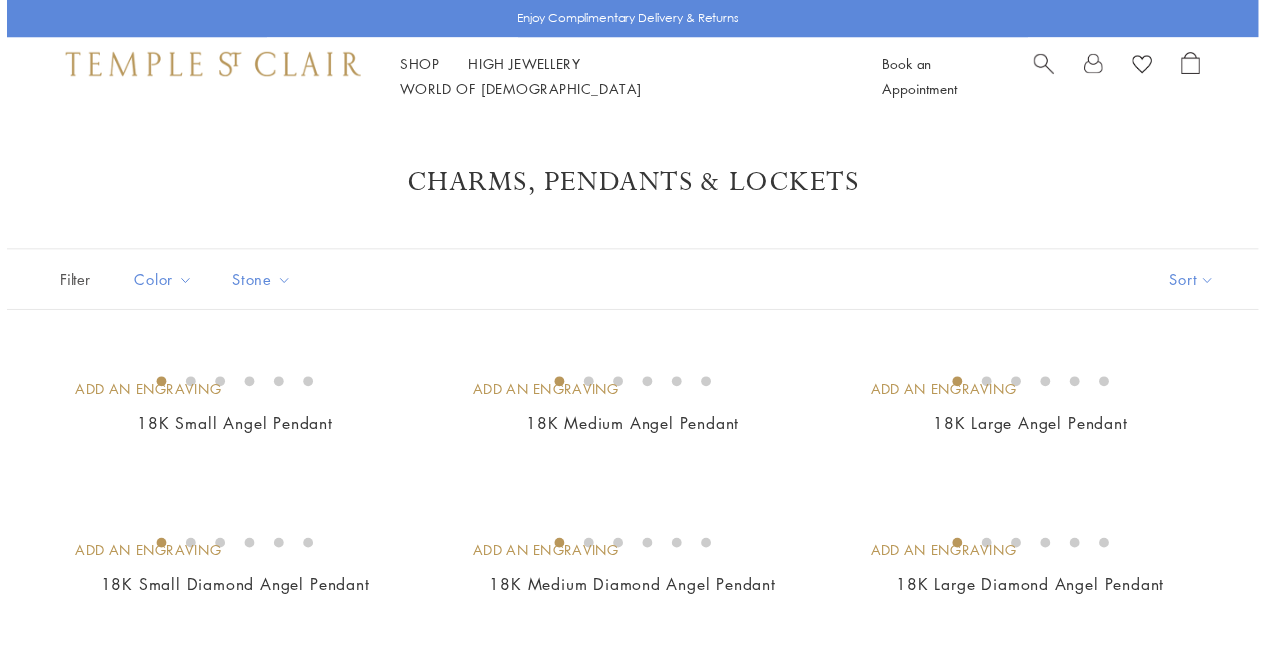 scroll, scrollTop: 0, scrollLeft: 0, axis: both 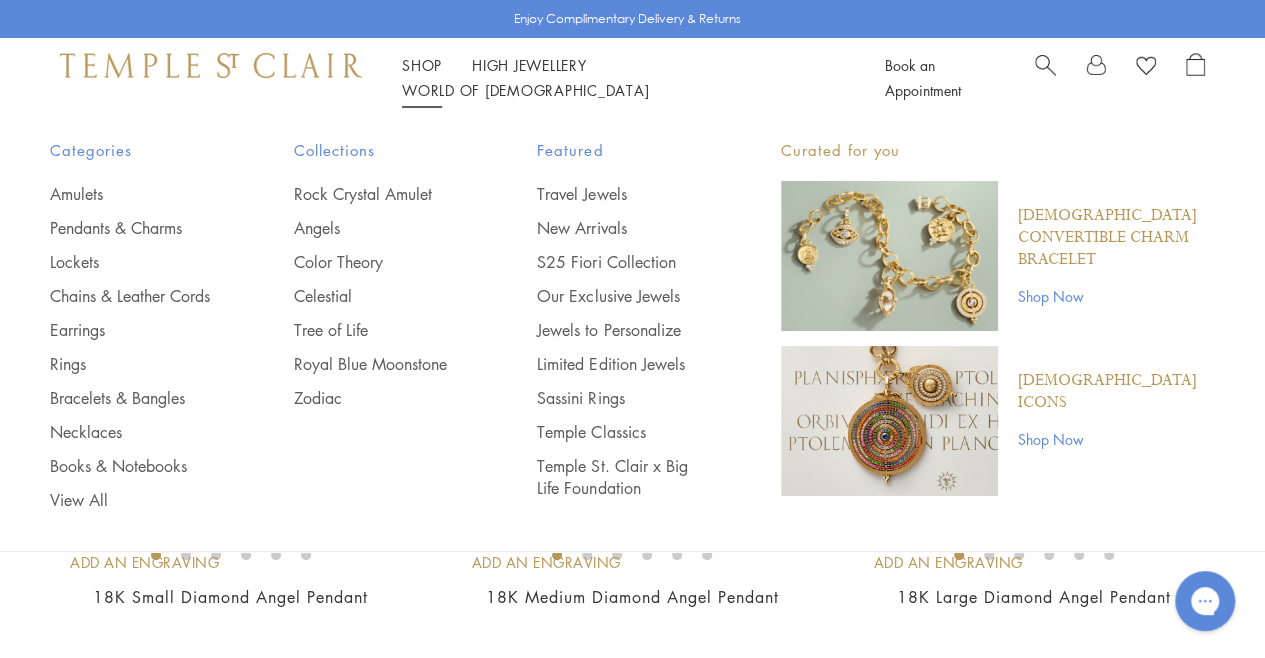 click on "Shop Shop" at bounding box center [422, 65] 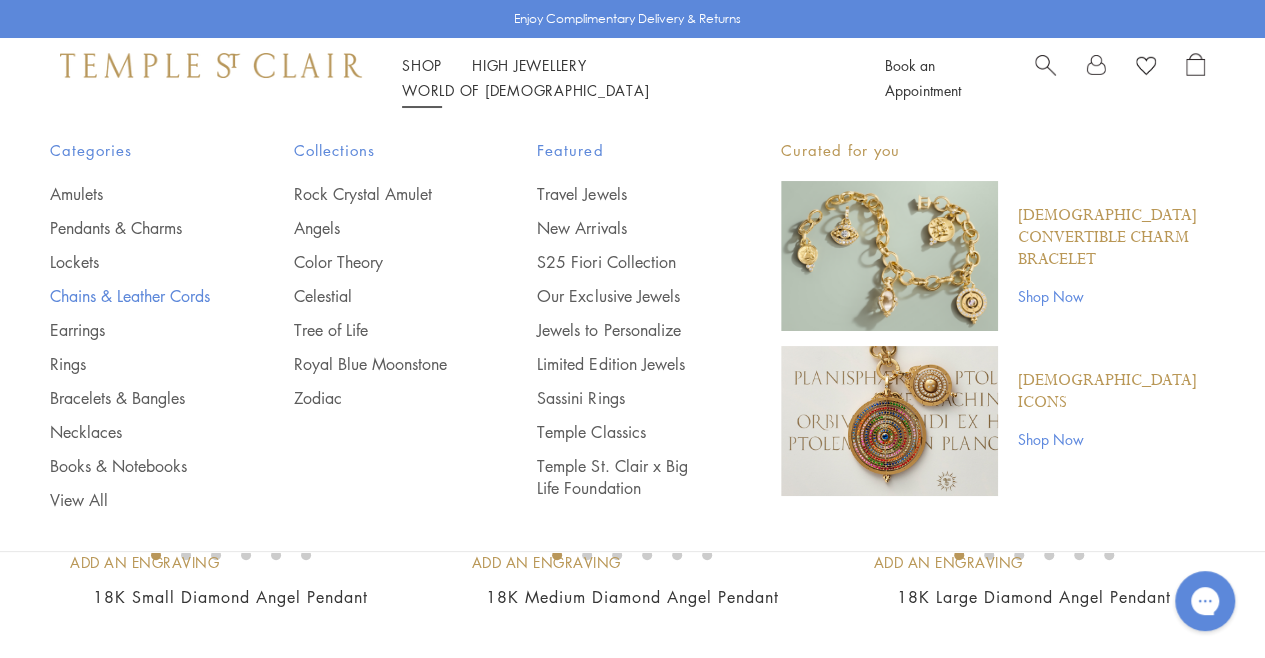 click on "Chains & Leather Cords" at bounding box center (132, 296) 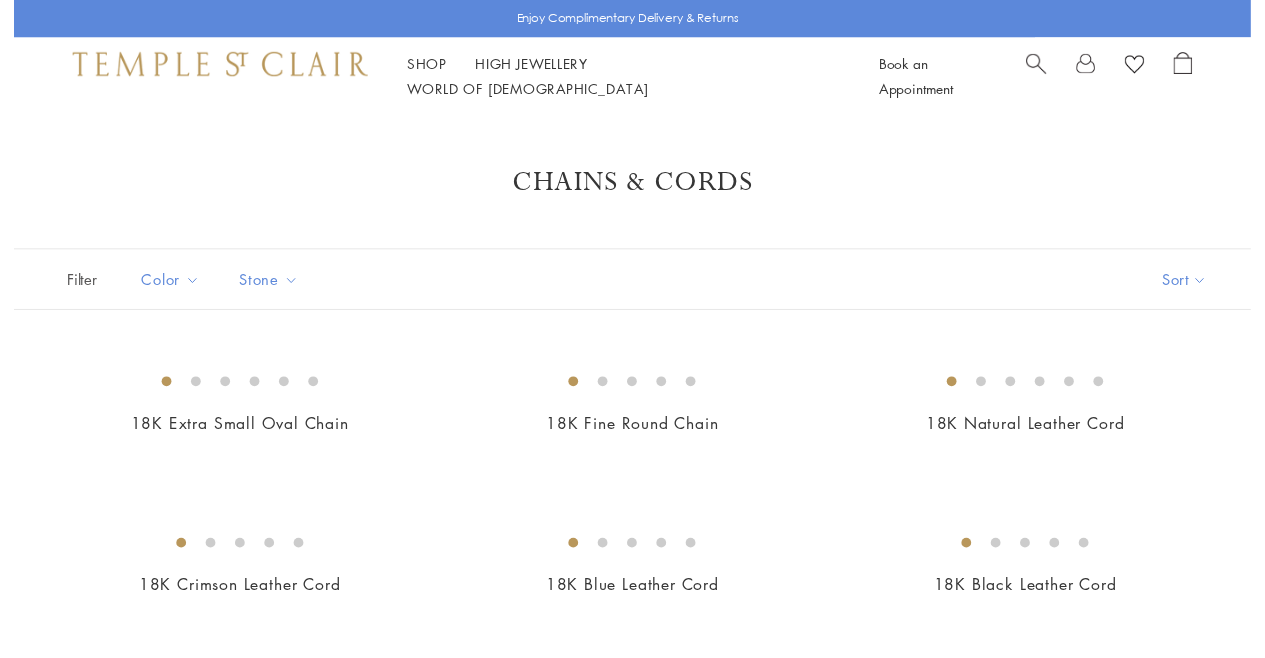scroll, scrollTop: 0, scrollLeft: 0, axis: both 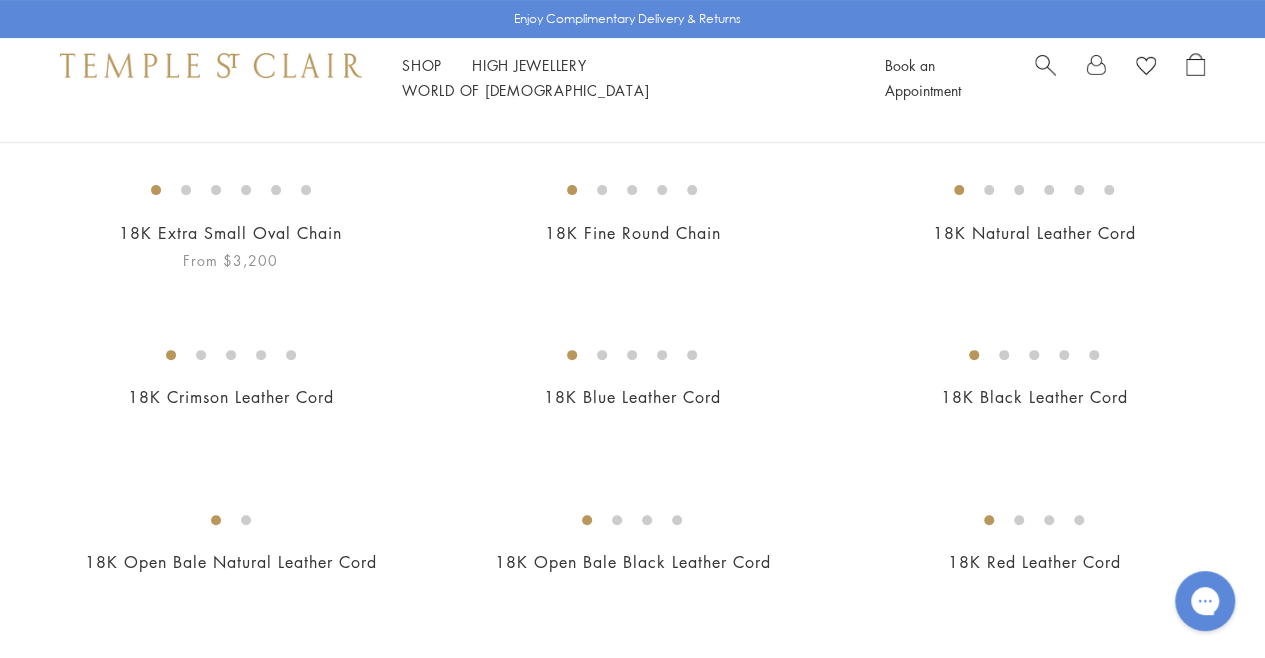 click at bounding box center [0, 0] 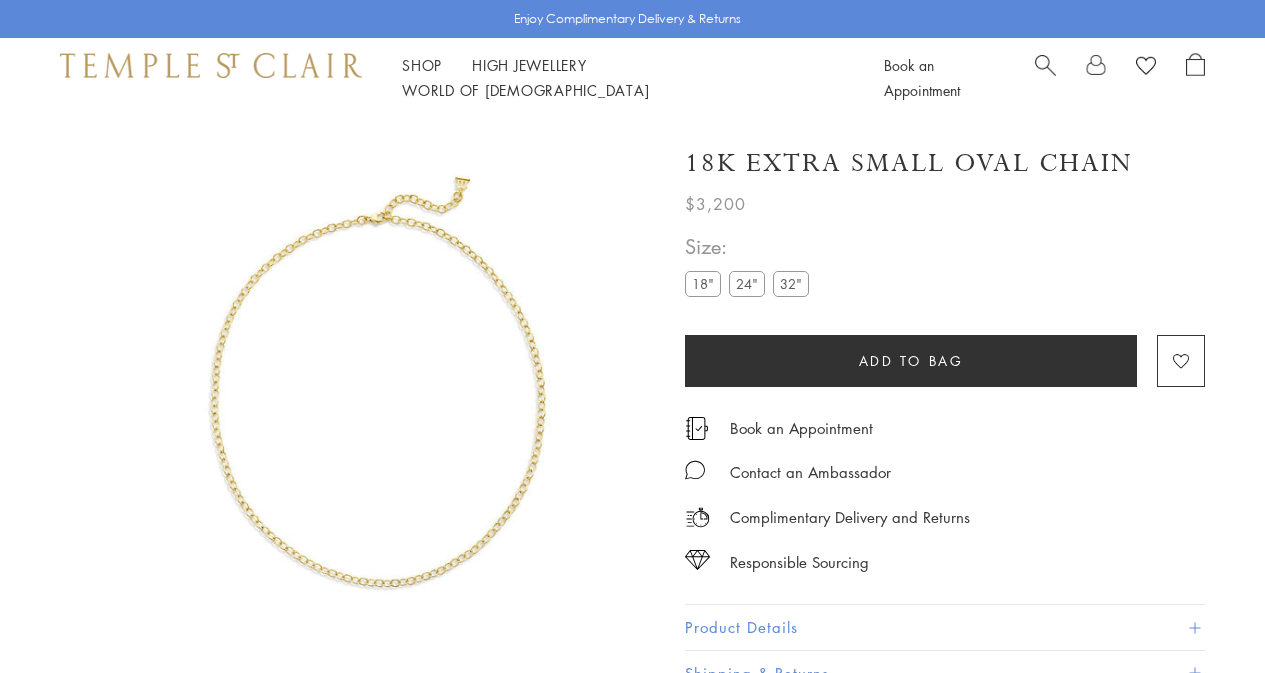 scroll, scrollTop: 0, scrollLeft: 0, axis: both 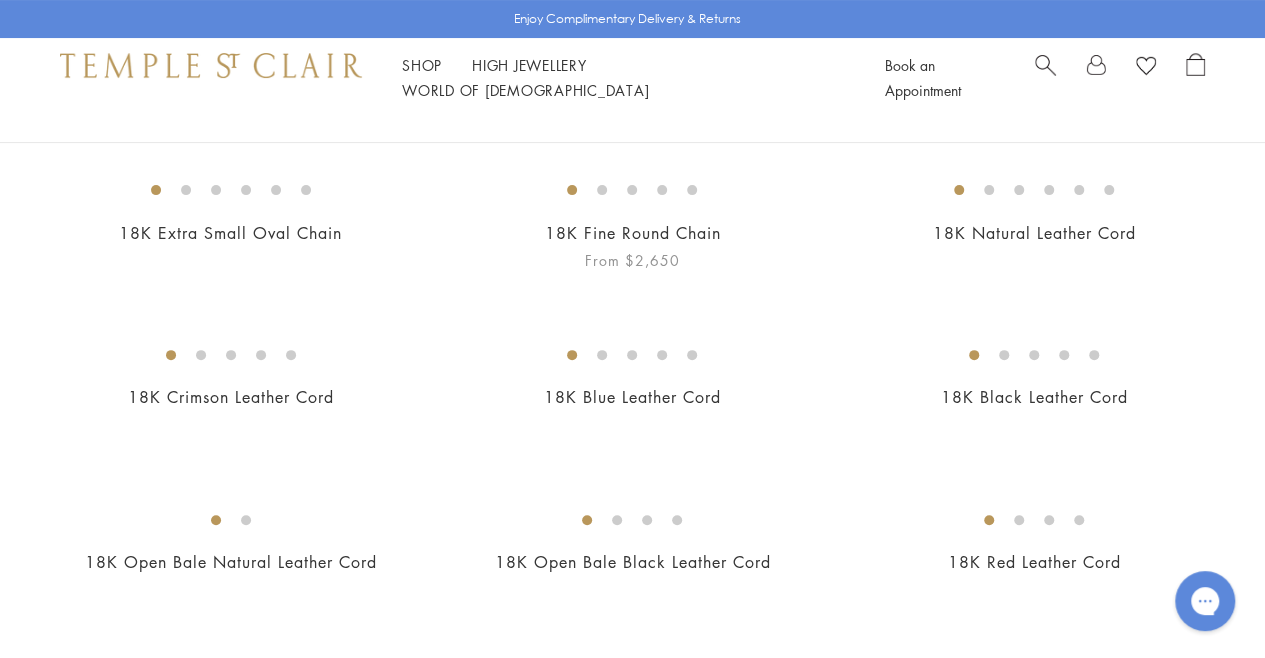 click at bounding box center (0, 0) 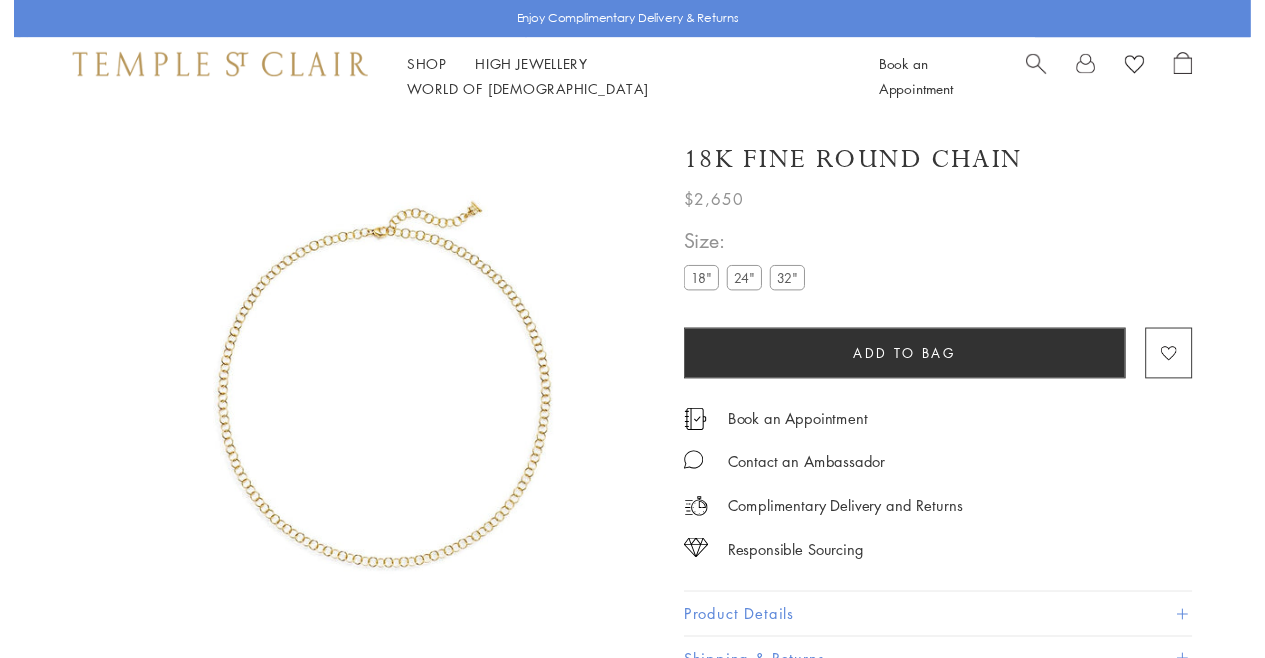 scroll, scrollTop: 0, scrollLeft: 0, axis: both 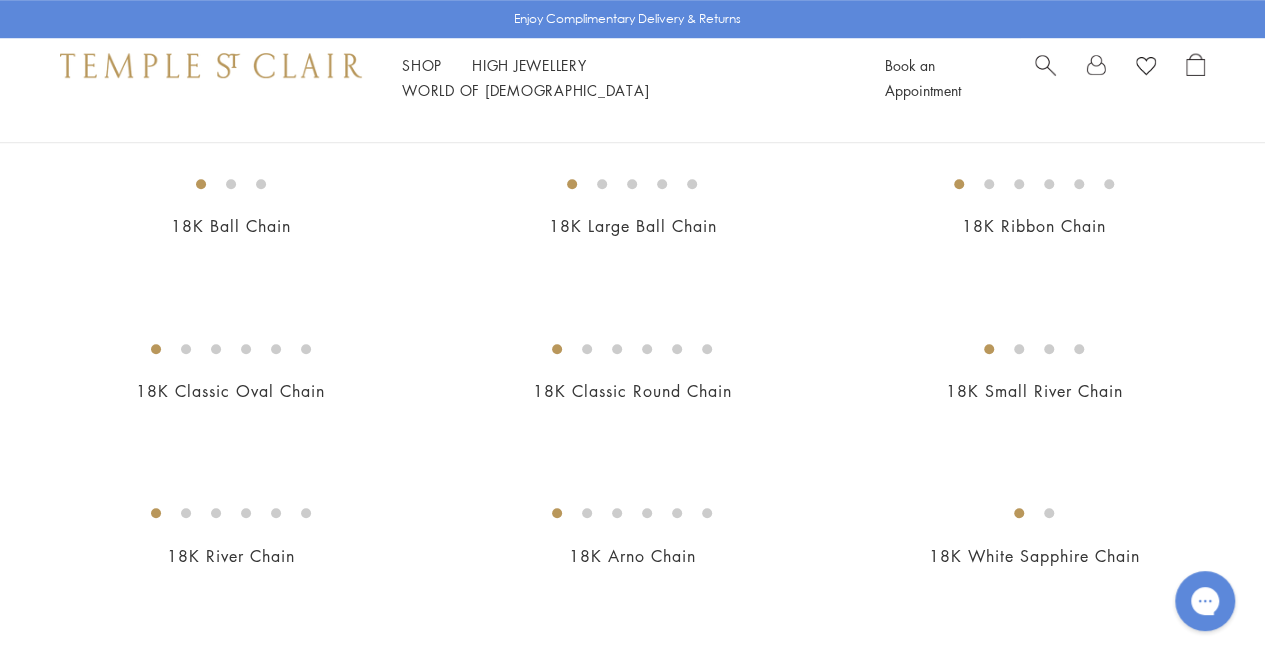 click at bounding box center (0, 0) 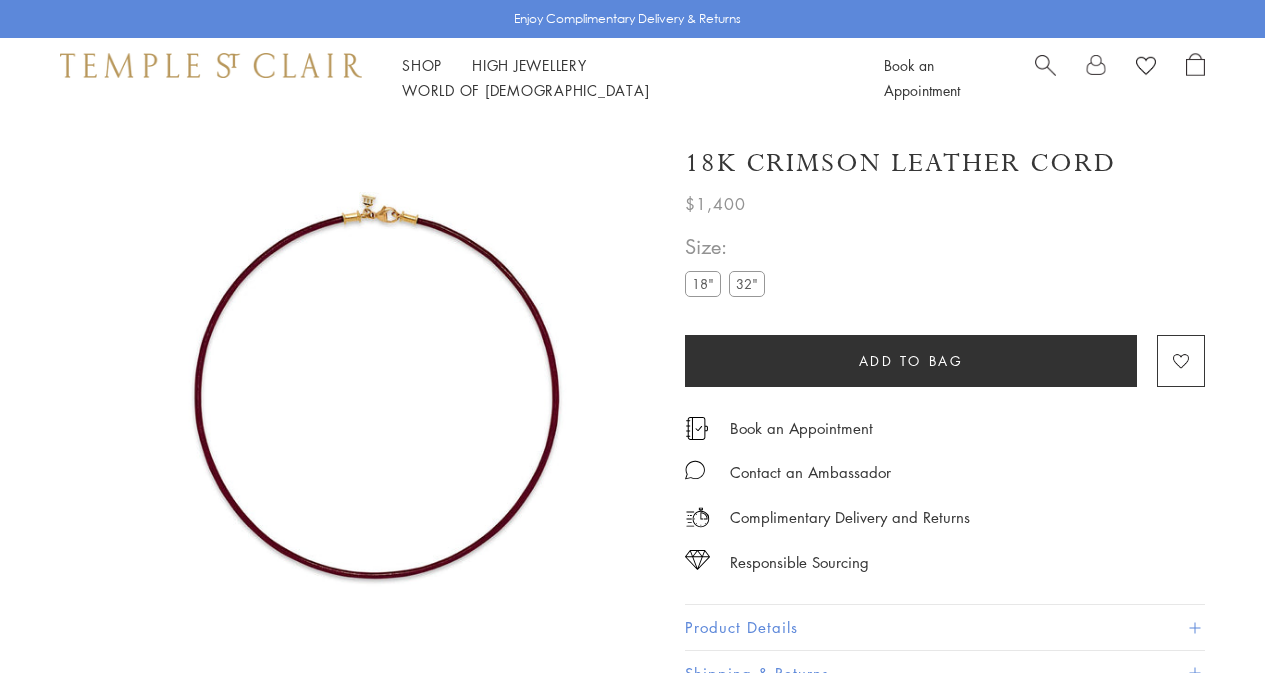 scroll, scrollTop: 0, scrollLeft: 0, axis: both 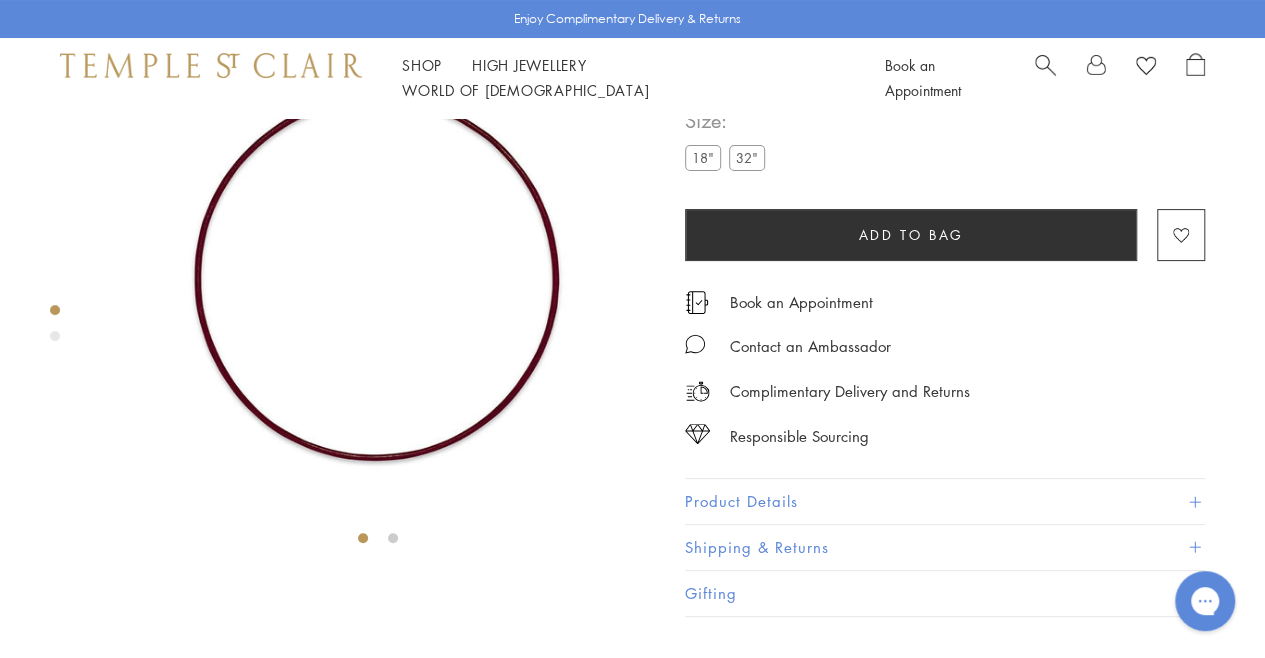click at bounding box center [357, 274] 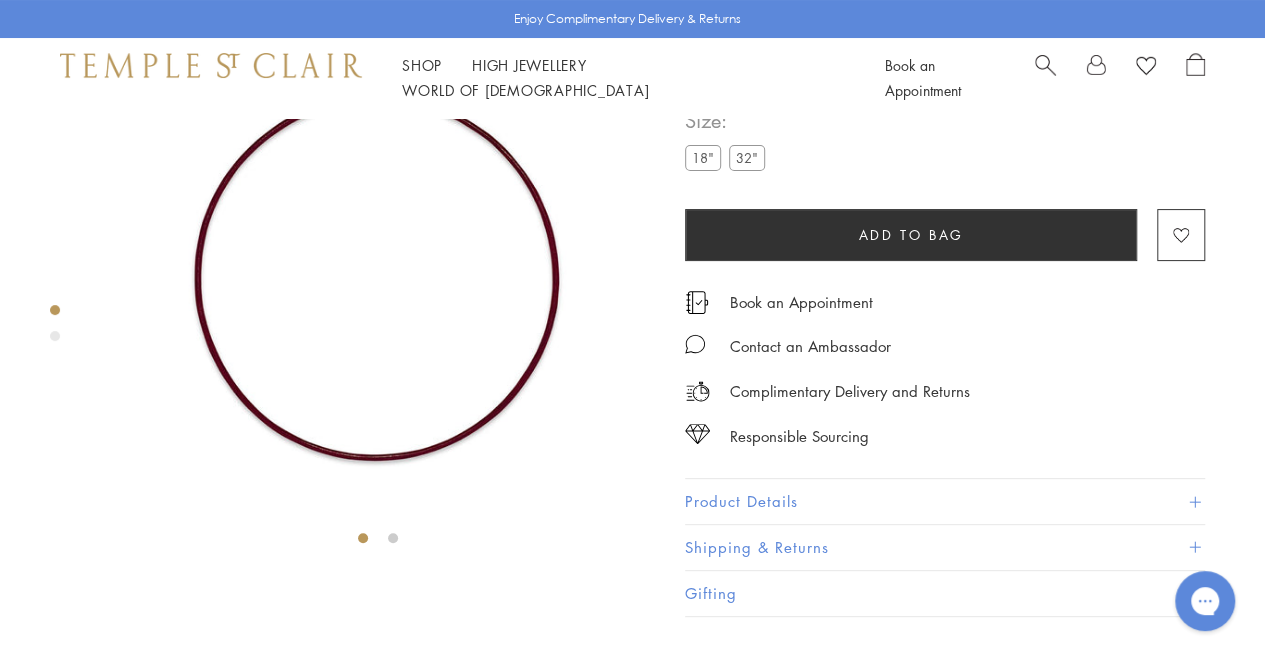 click at bounding box center (55, 336) 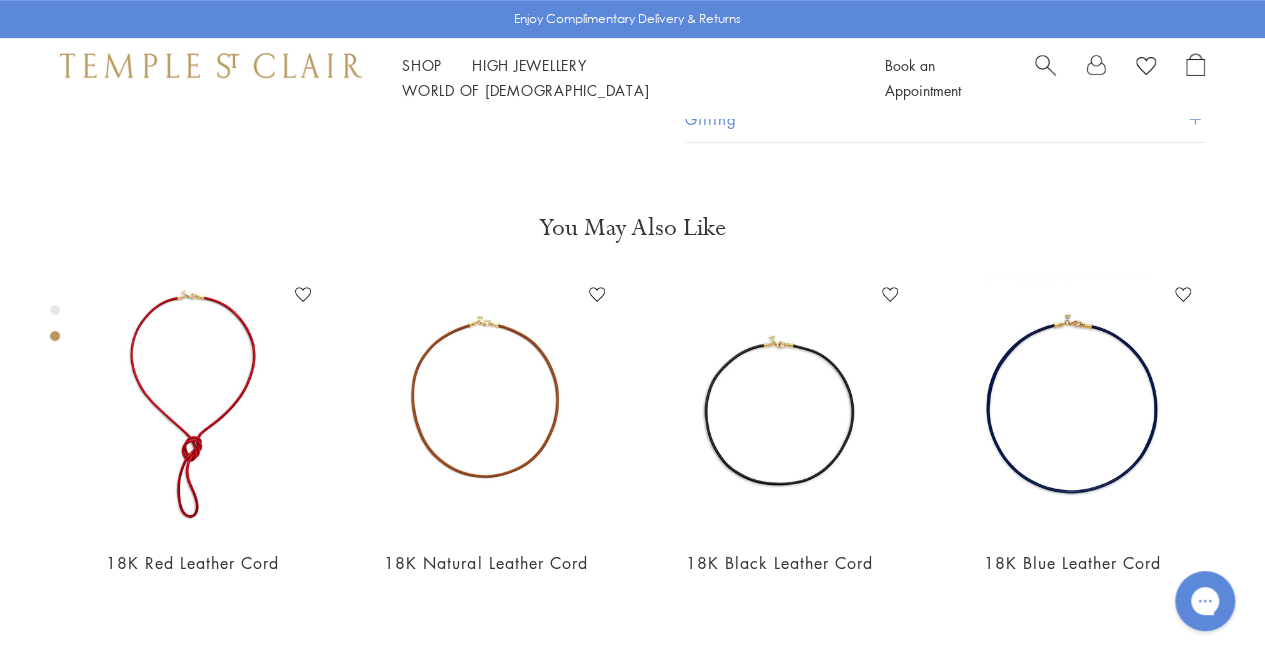scroll, scrollTop: 593, scrollLeft: 0, axis: vertical 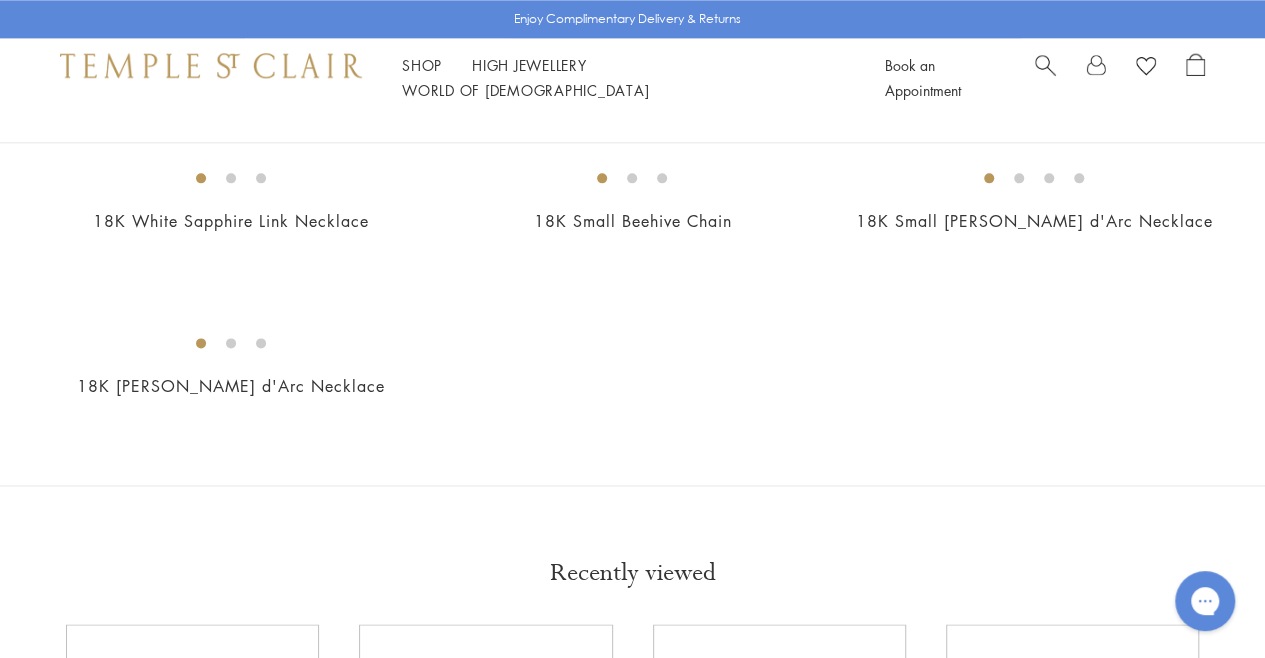 click at bounding box center (0, 0) 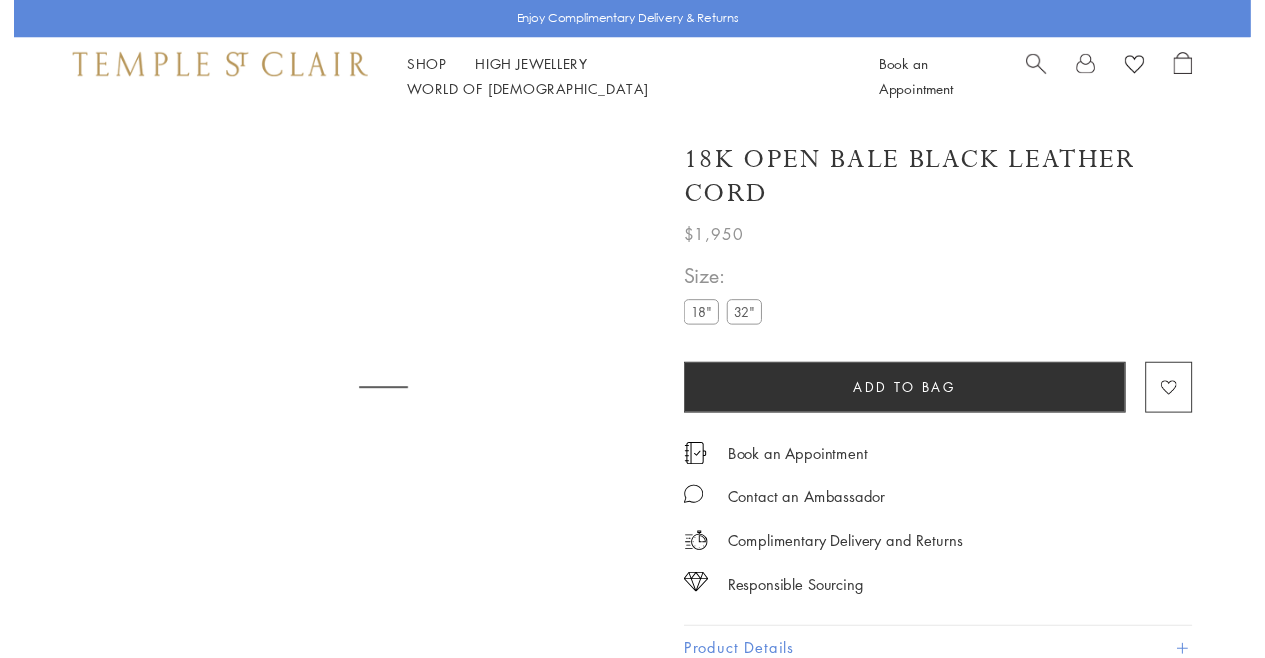 scroll, scrollTop: 0, scrollLeft: 0, axis: both 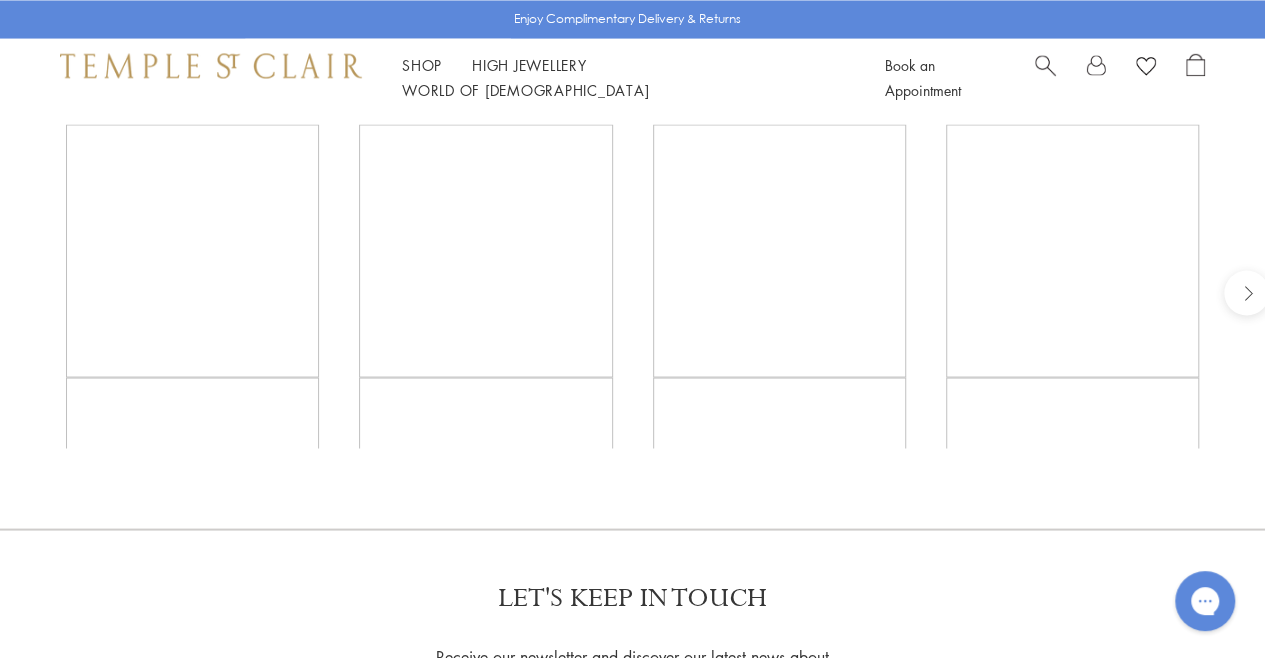 click at bounding box center (0, 0) 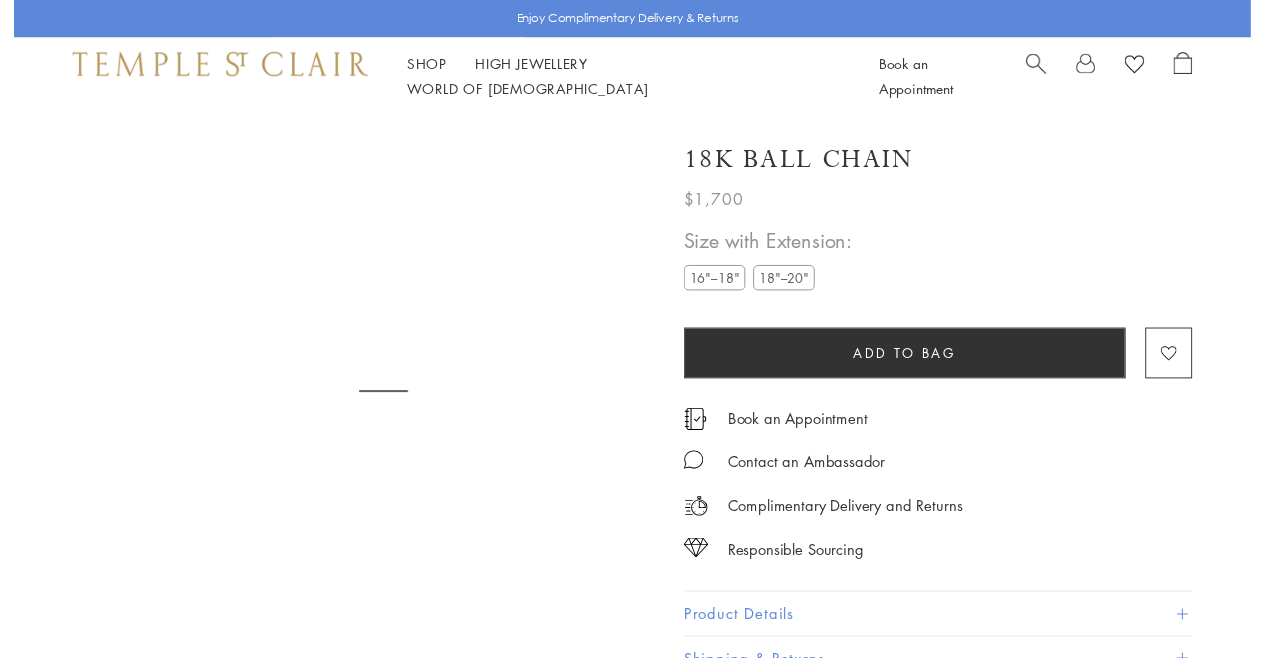 scroll, scrollTop: 0, scrollLeft: 0, axis: both 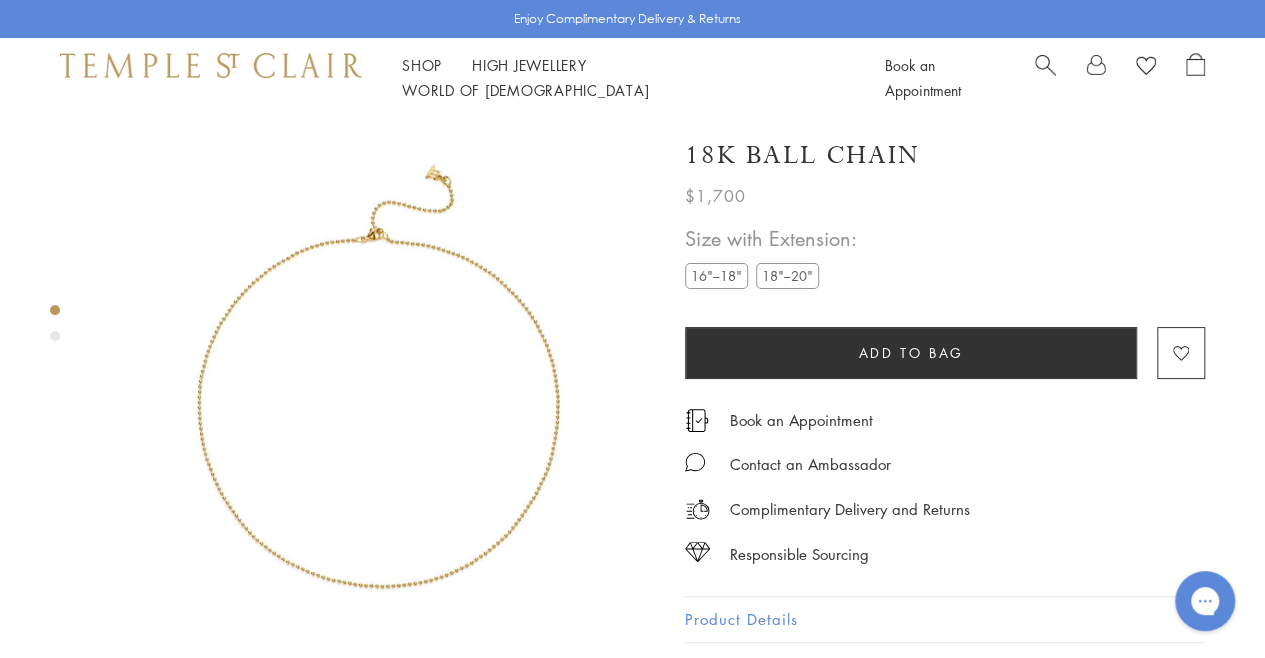 click at bounding box center [55, 336] 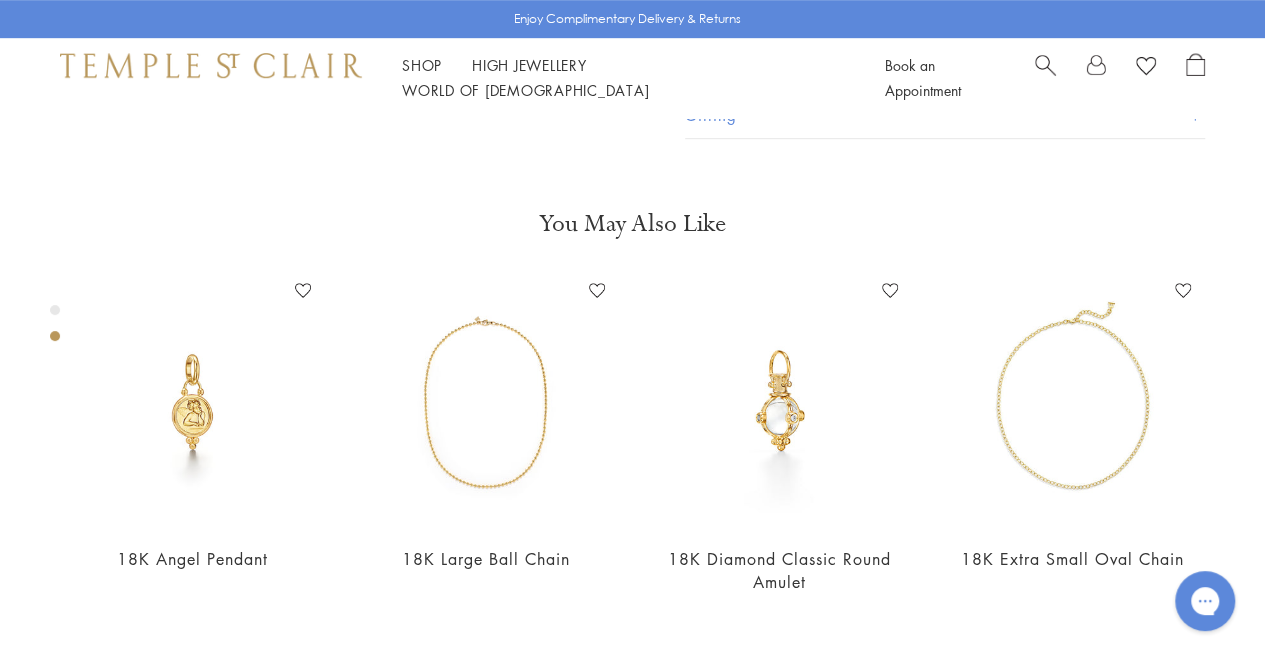 scroll, scrollTop: 601, scrollLeft: 0, axis: vertical 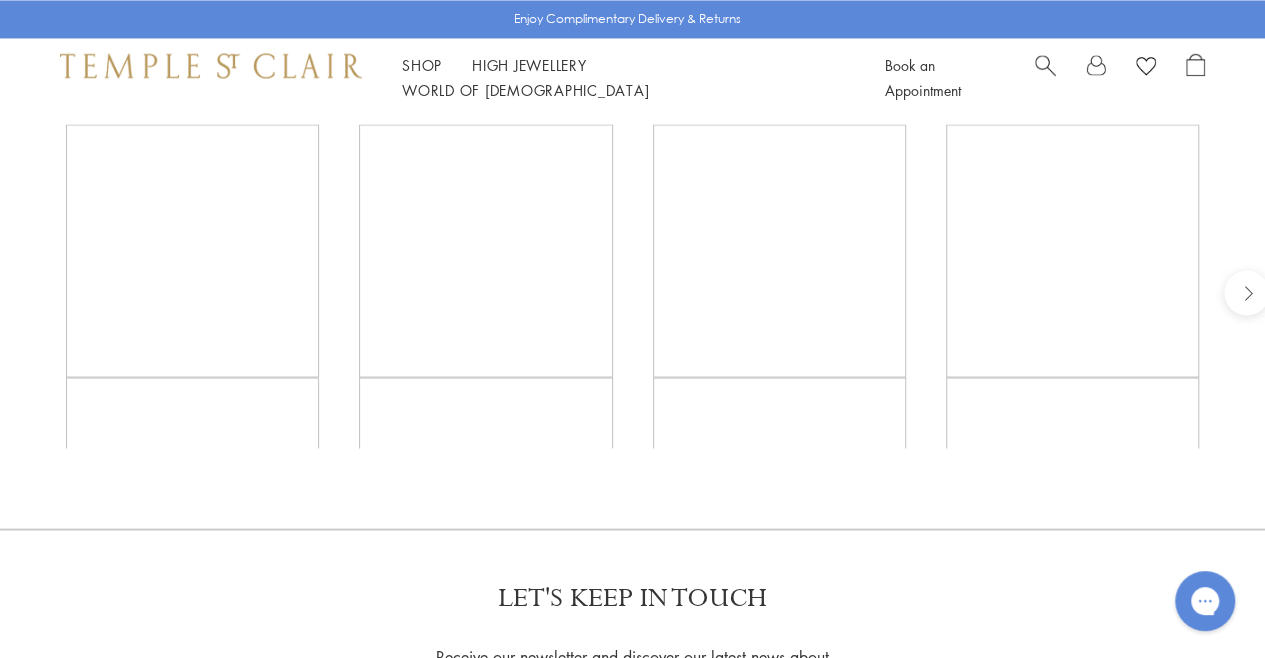 click at bounding box center [0, 0] 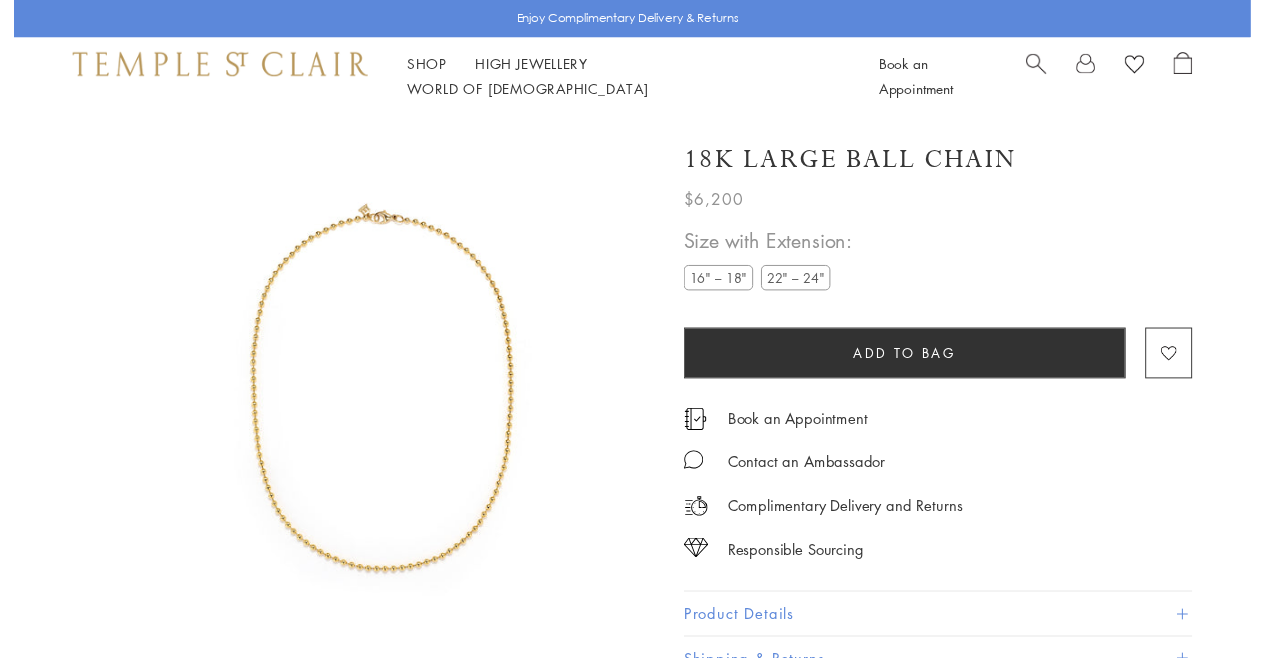 scroll, scrollTop: 0, scrollLeft: 0, axis: both 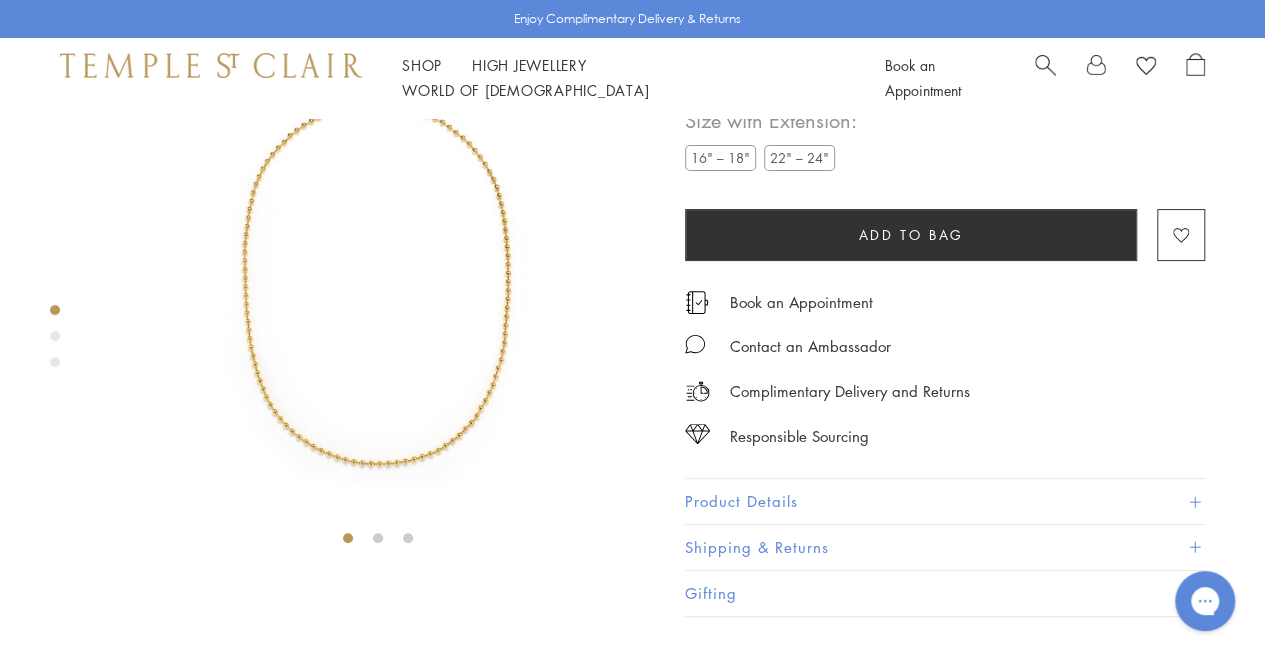 click at bounding box center (357, 274) 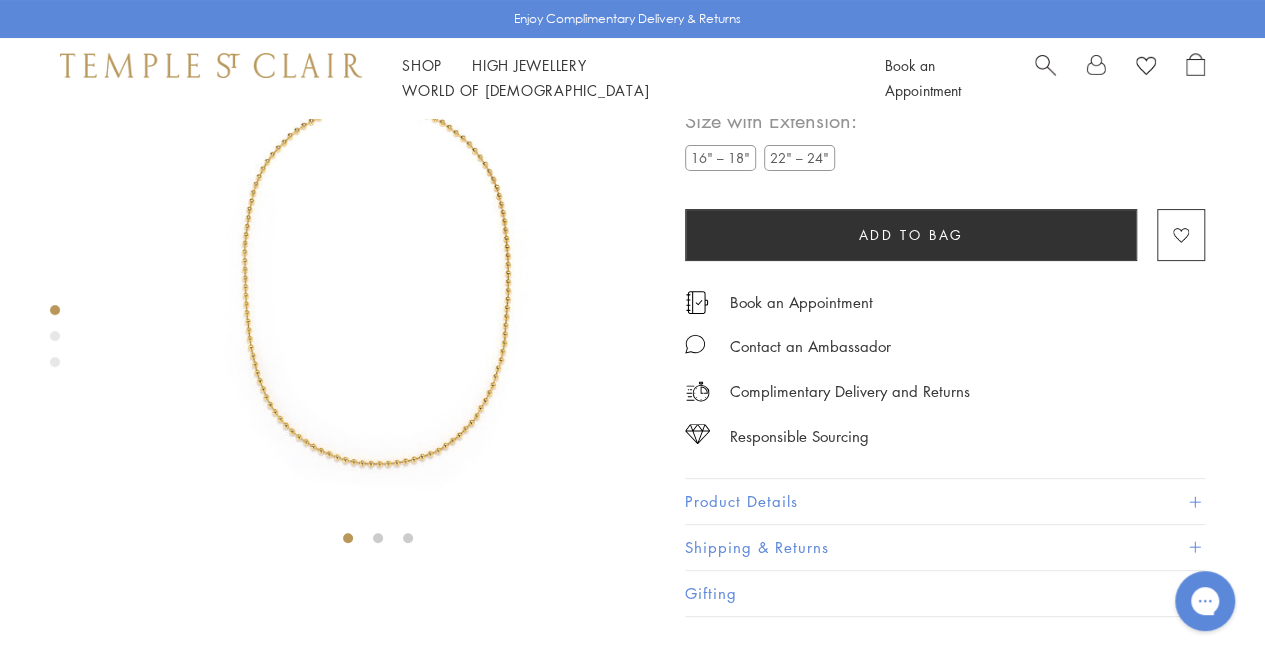 click at bounding box center (55, 336) 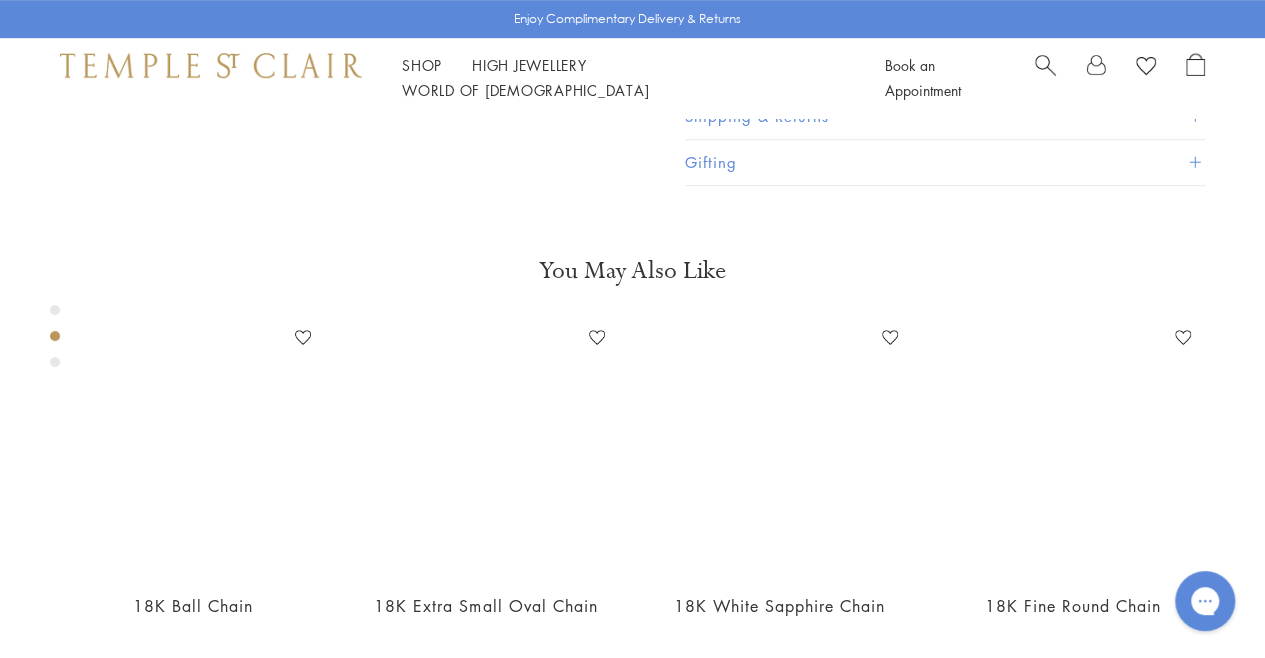 scroll, scrollTop: 593, scrollLeft: 0, axis: vertical 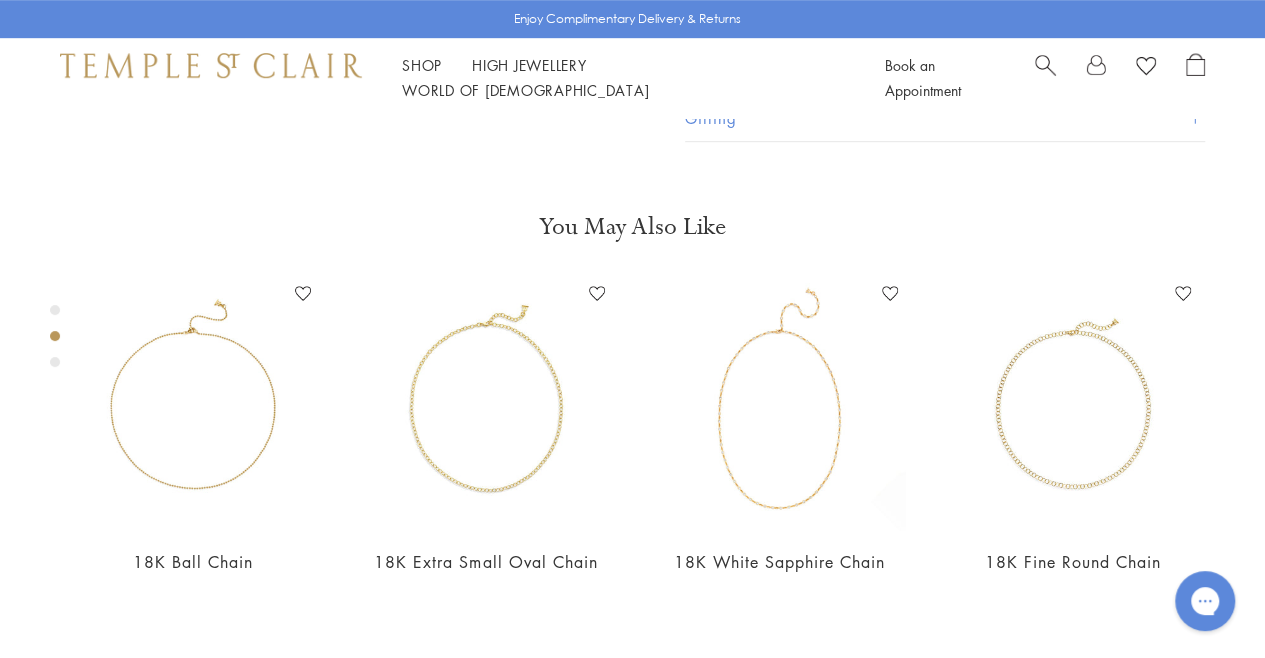 click at bounding box center (-733, -198) 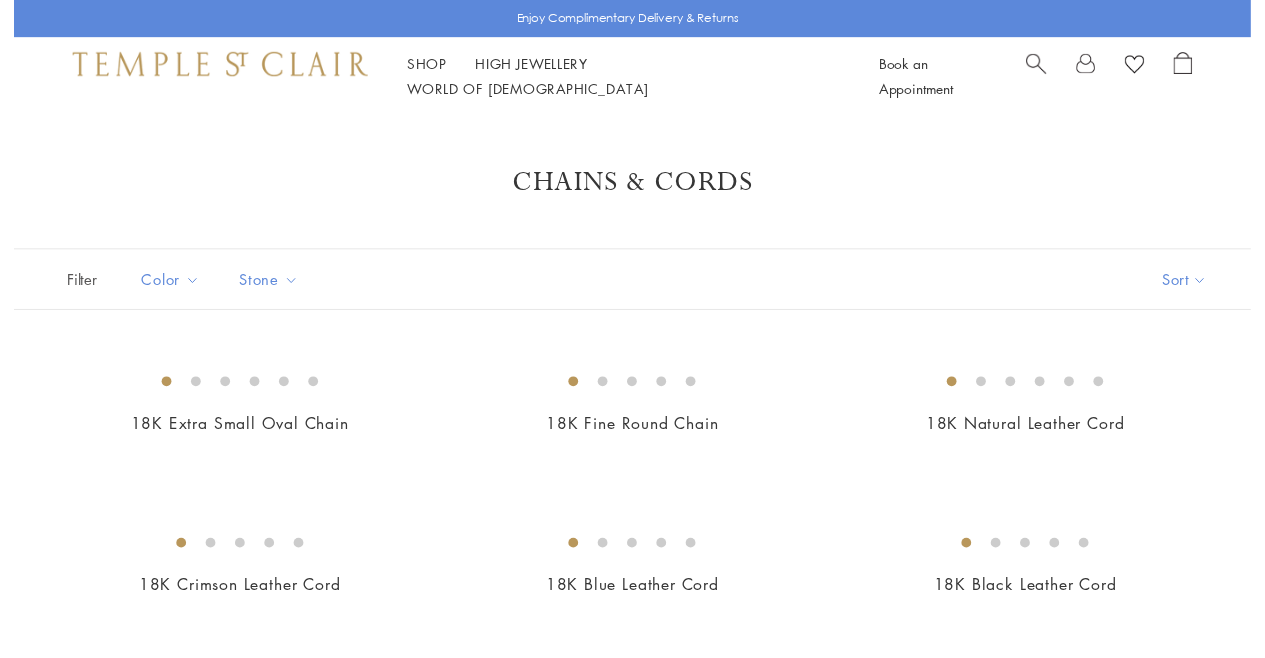 scroll, scrollTop: 1701, scrollLeft: 0, axis: vertical 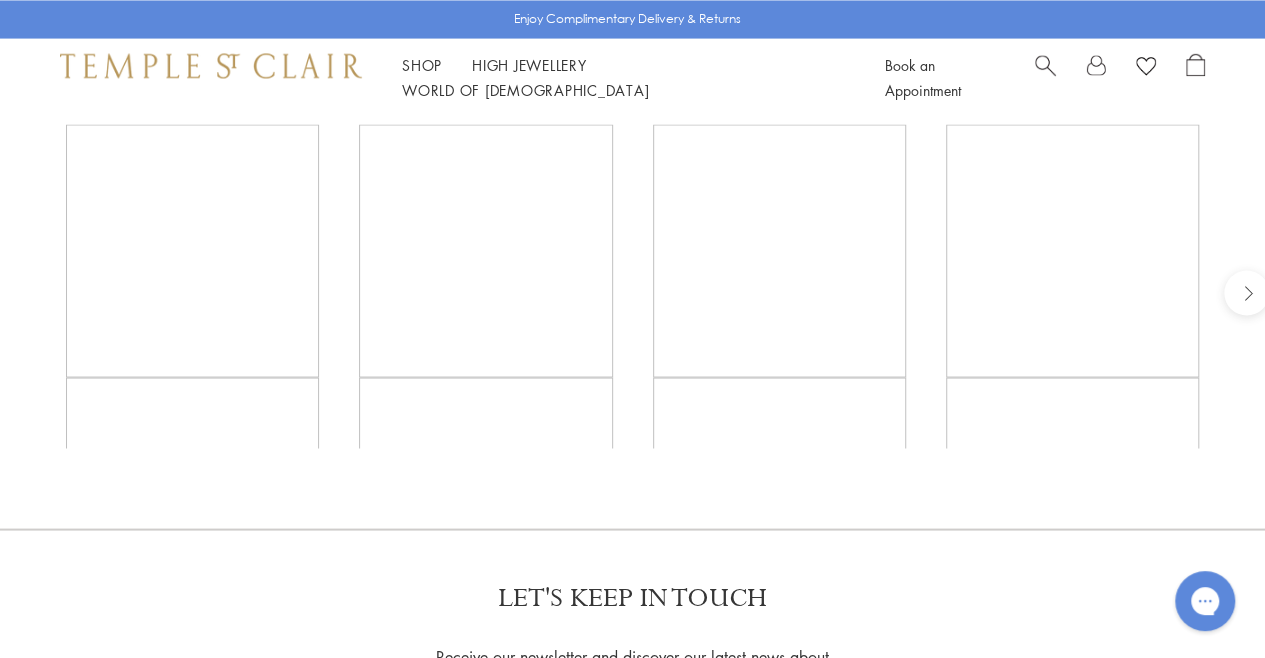 click at bounding box center (0, 0) 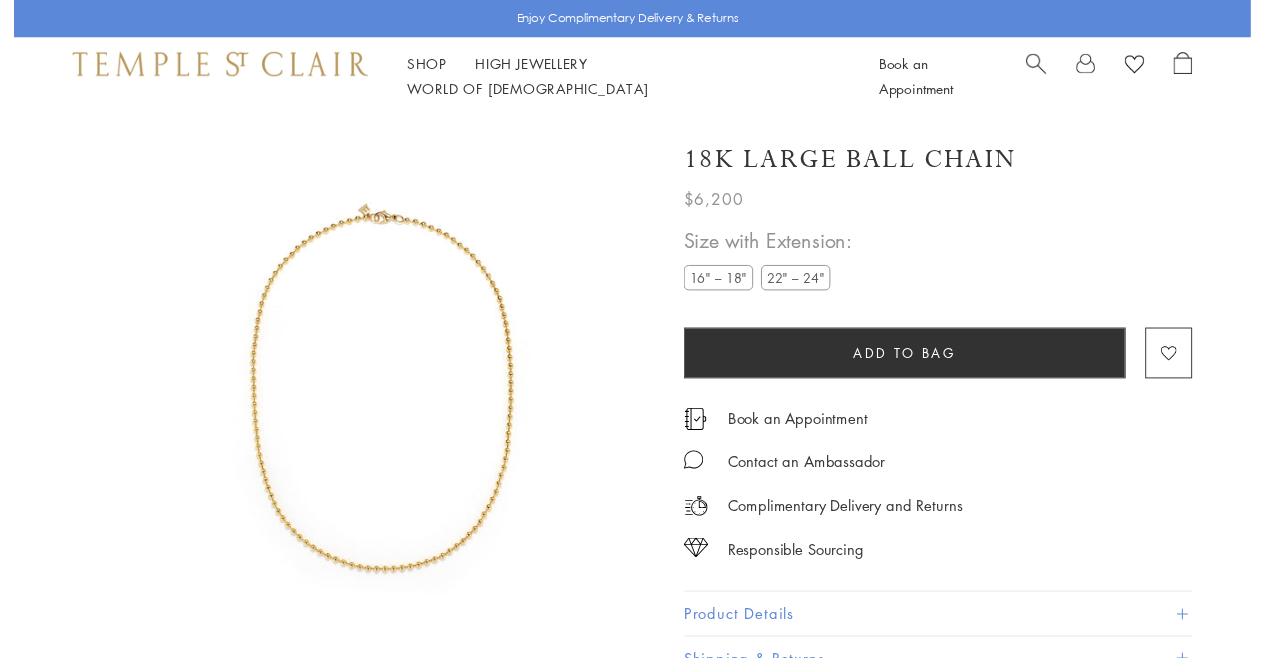 scroll, scrollTop: 0, scrollLeft: 0, axis: both 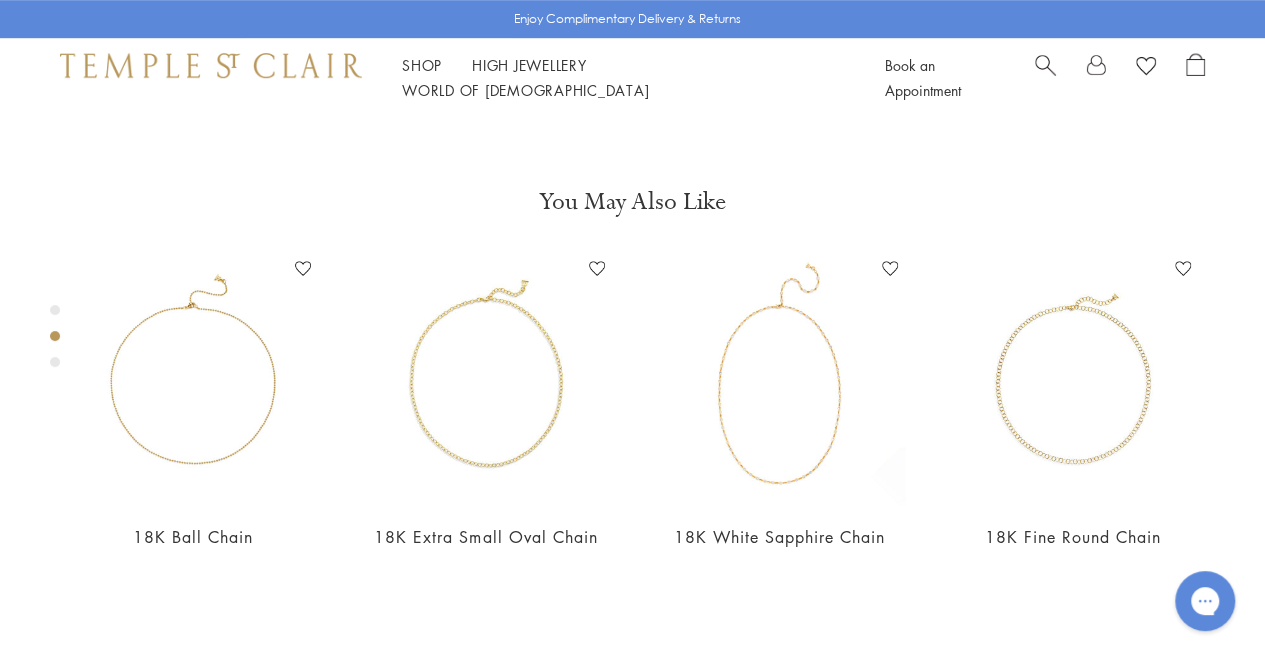 click on "Product Details" at bounding box center (945, 1) 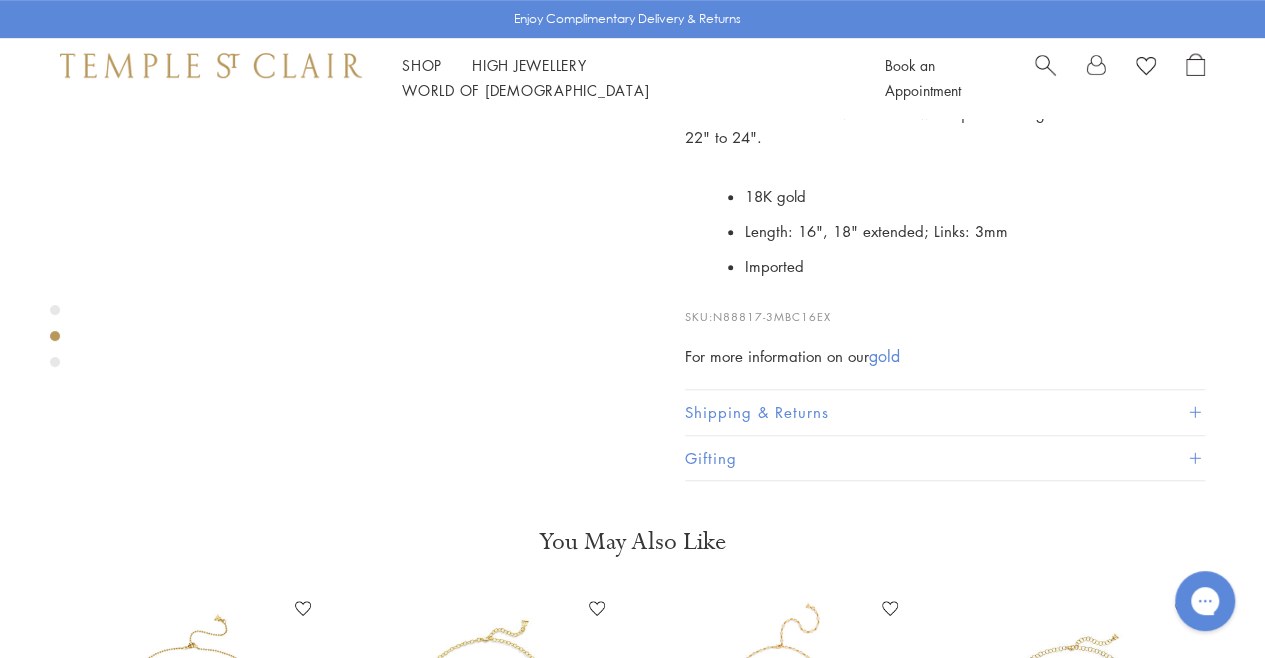 scroll, scrollTop: 600, scrollLeft: 0, axis: vertical 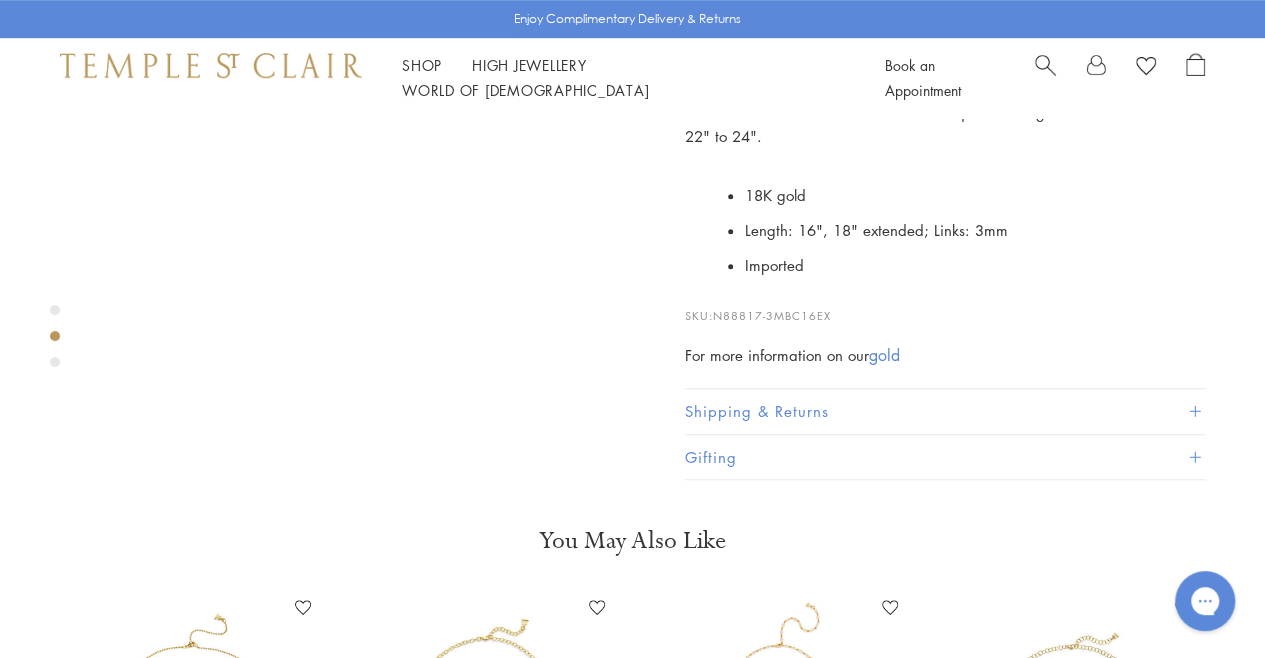 click at bounding box center [-733, -205] 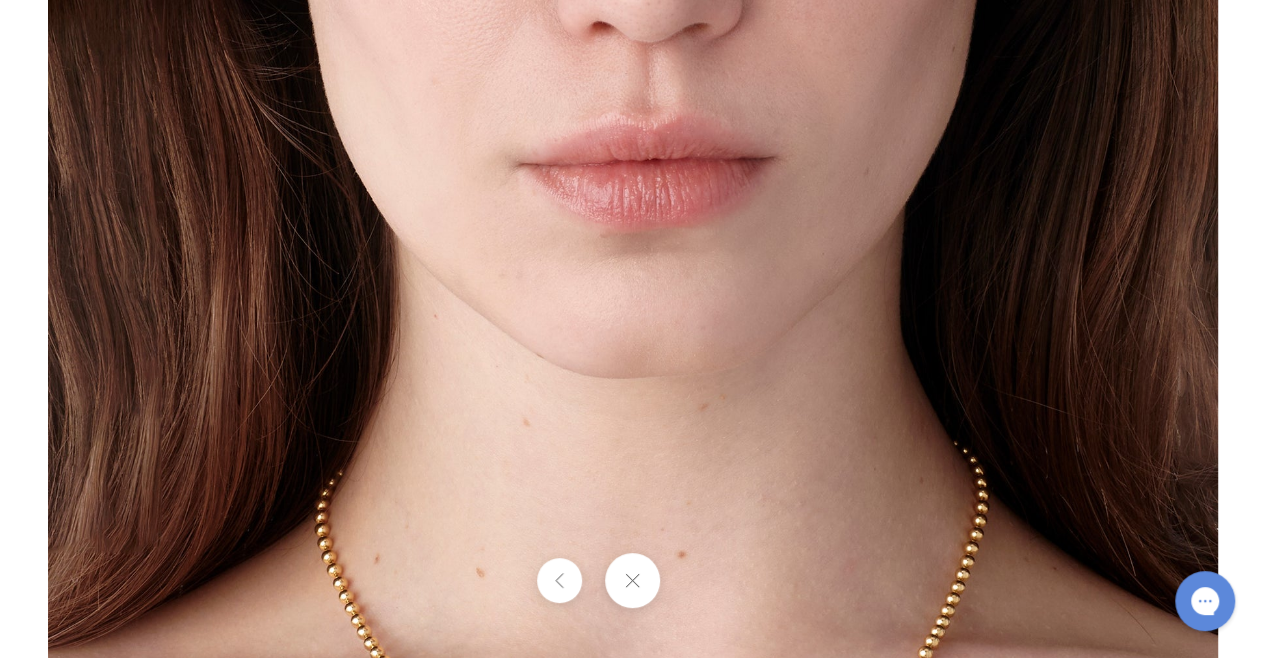 click at bounding box center [632, 580] 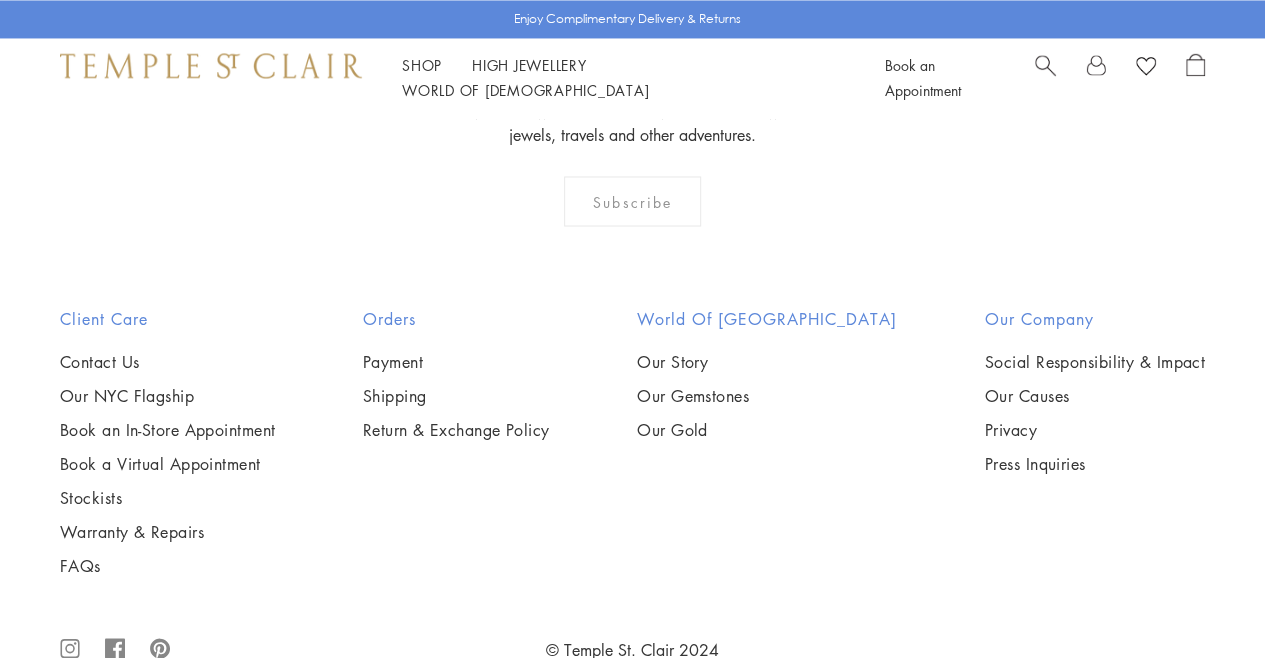 scroll, scrollTop: 1701, scrollLeft: 0, axis: vertical 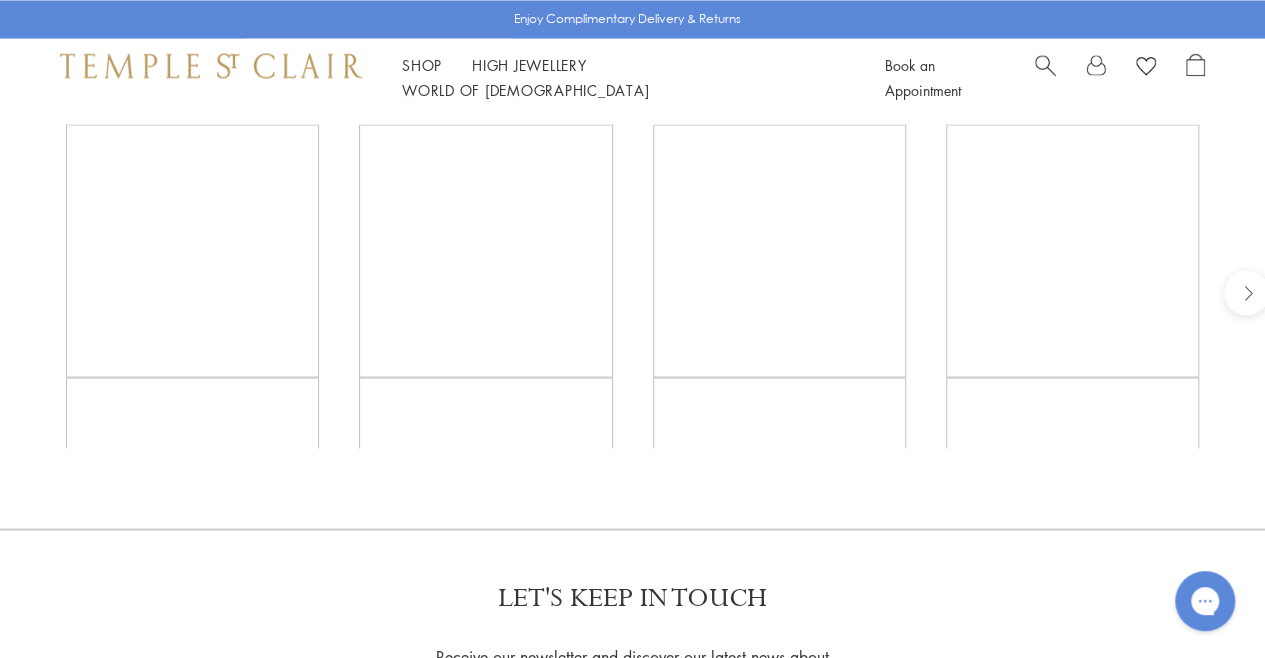 click at bounding box center (0, 0) 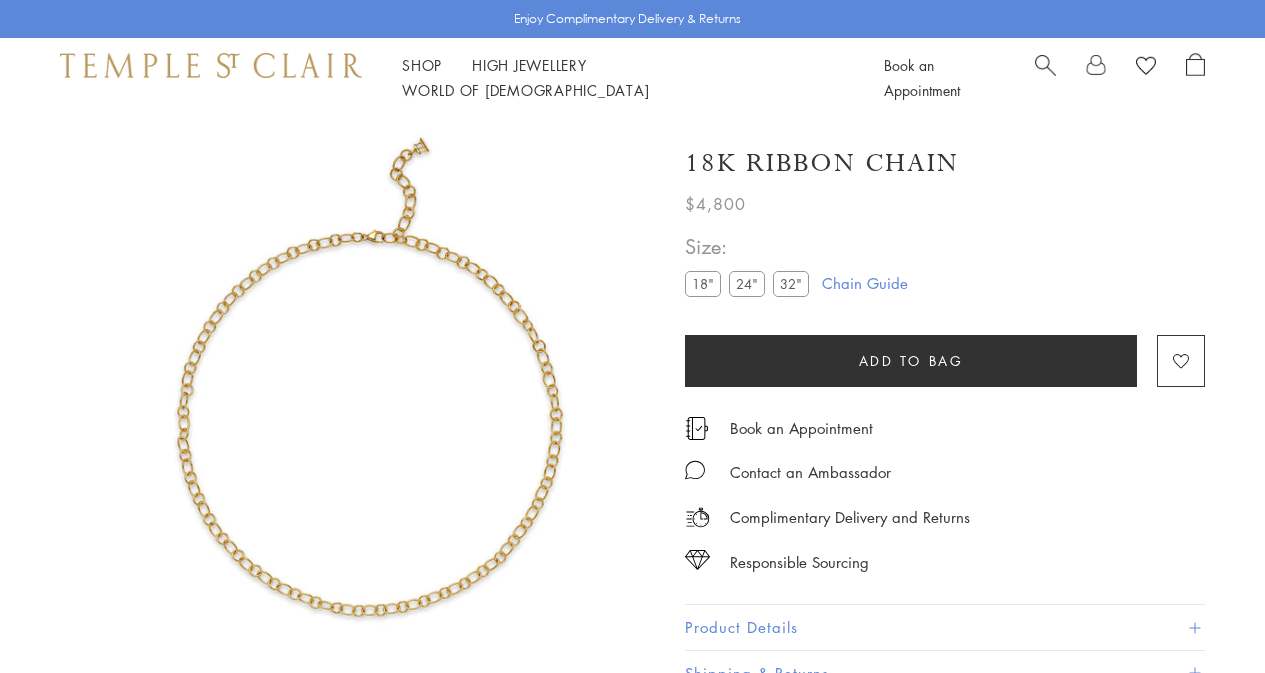 scroll, scrollTop: 0, scrollLeft: 0, axis: both 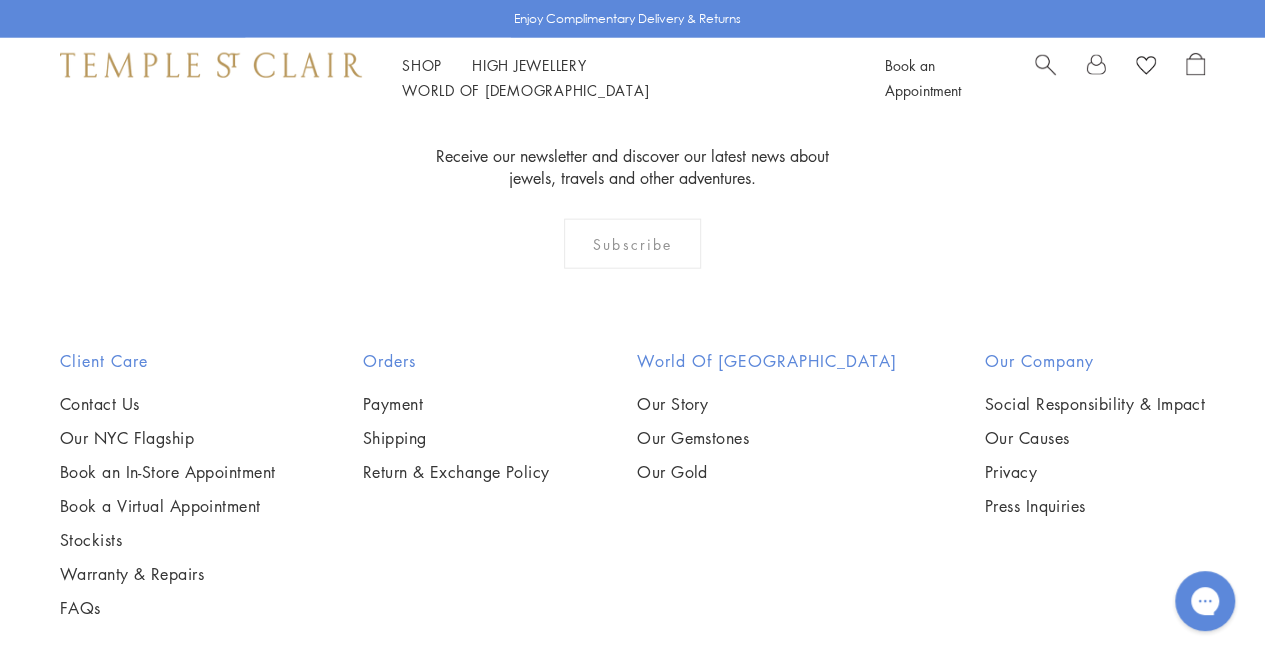click at bounding box center (0, 0) 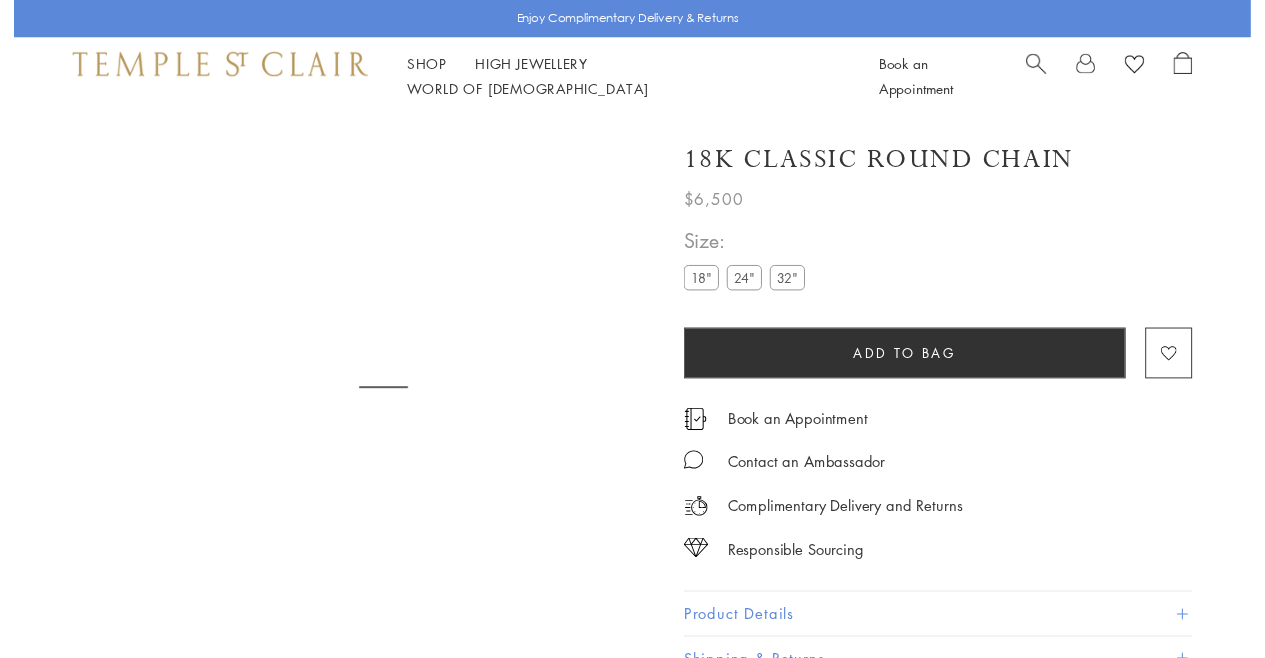 scroll, scrollTop: 0, scrollLeft: 0, axis: both 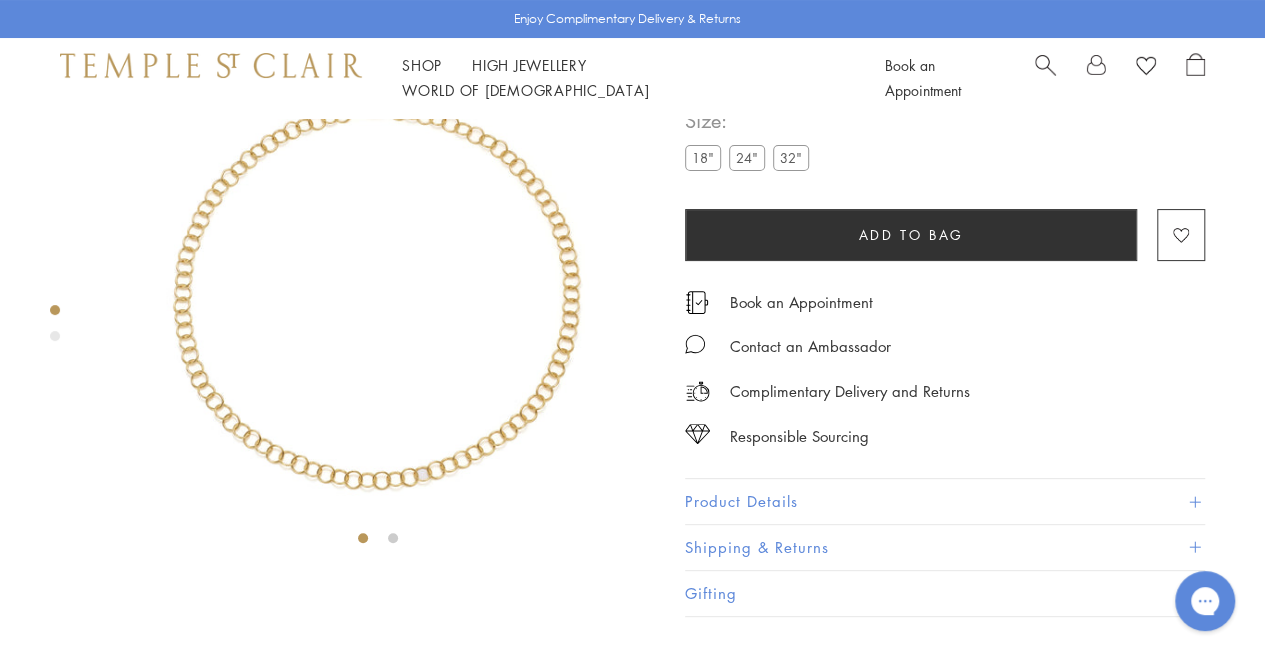 click at bounding box center (55, 336) 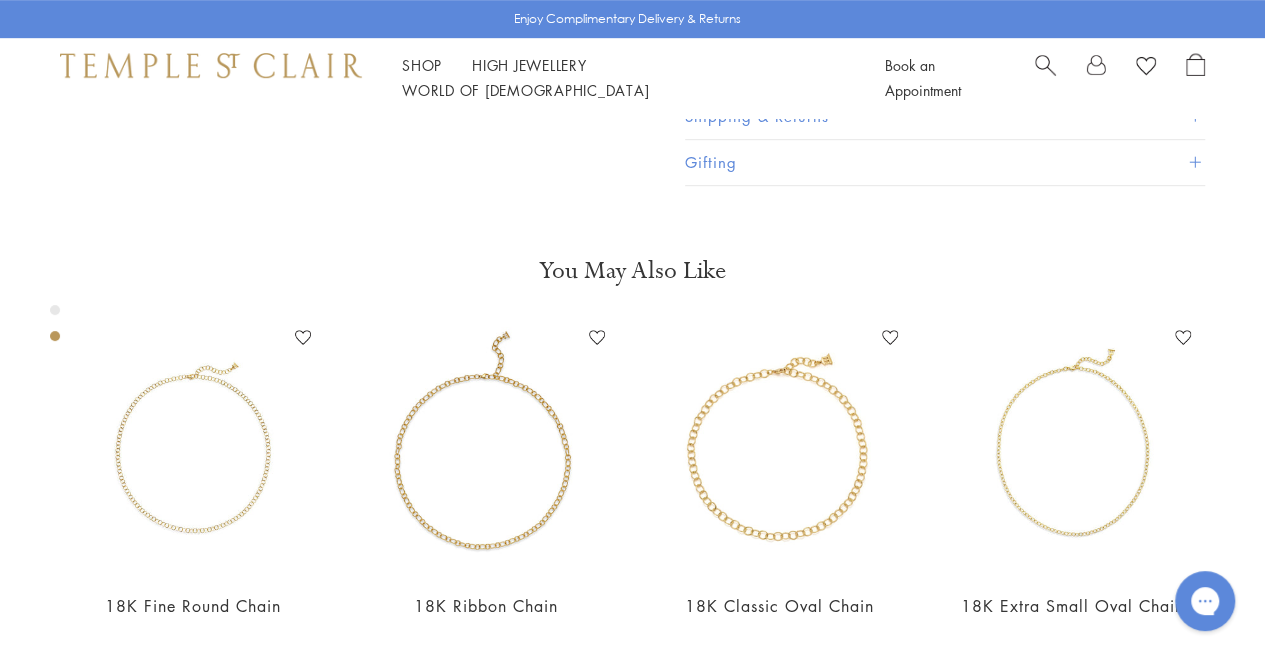 scroll, scrollTop: 593, scrollLeft: 0, axis: vertical 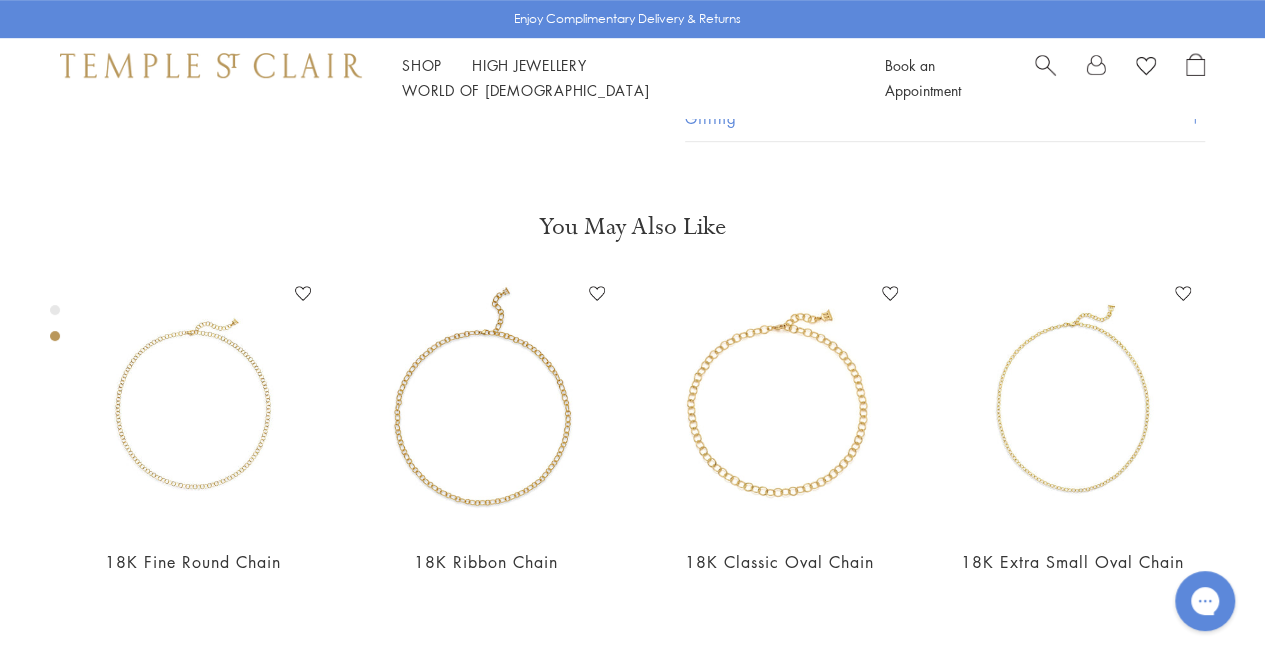 click at bounding box center [-178, -198] 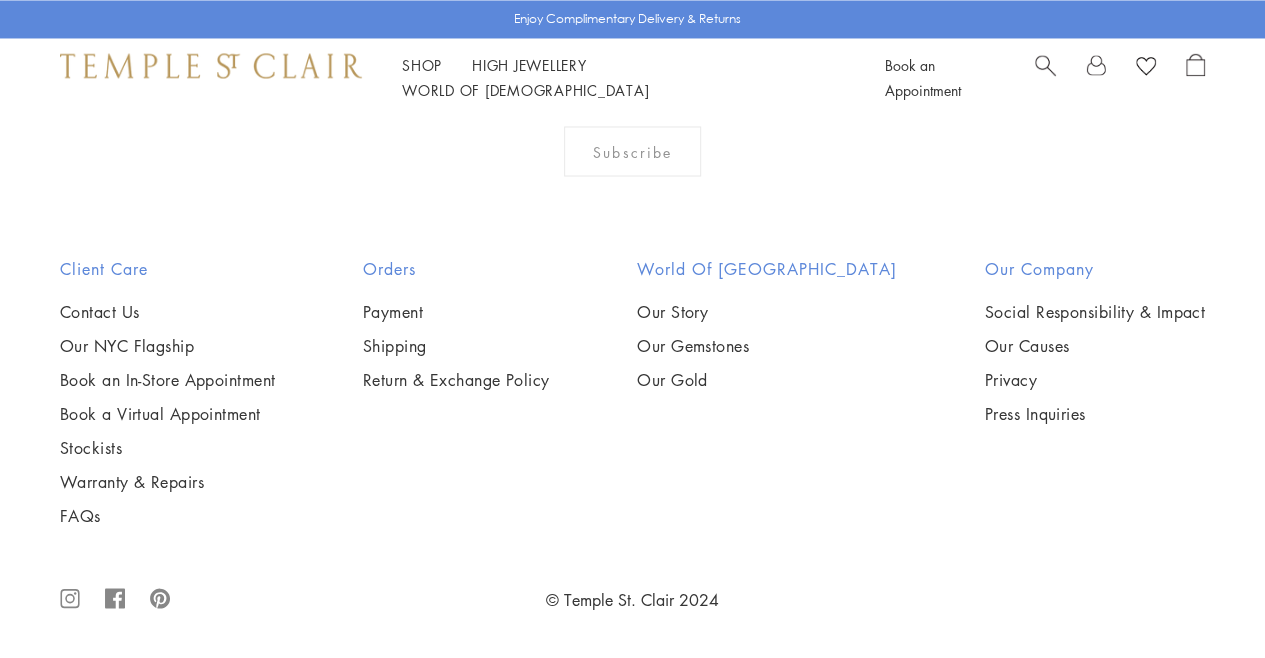 scroll, scrollTop: 2201, scrollLeft: 0, axis: vertical 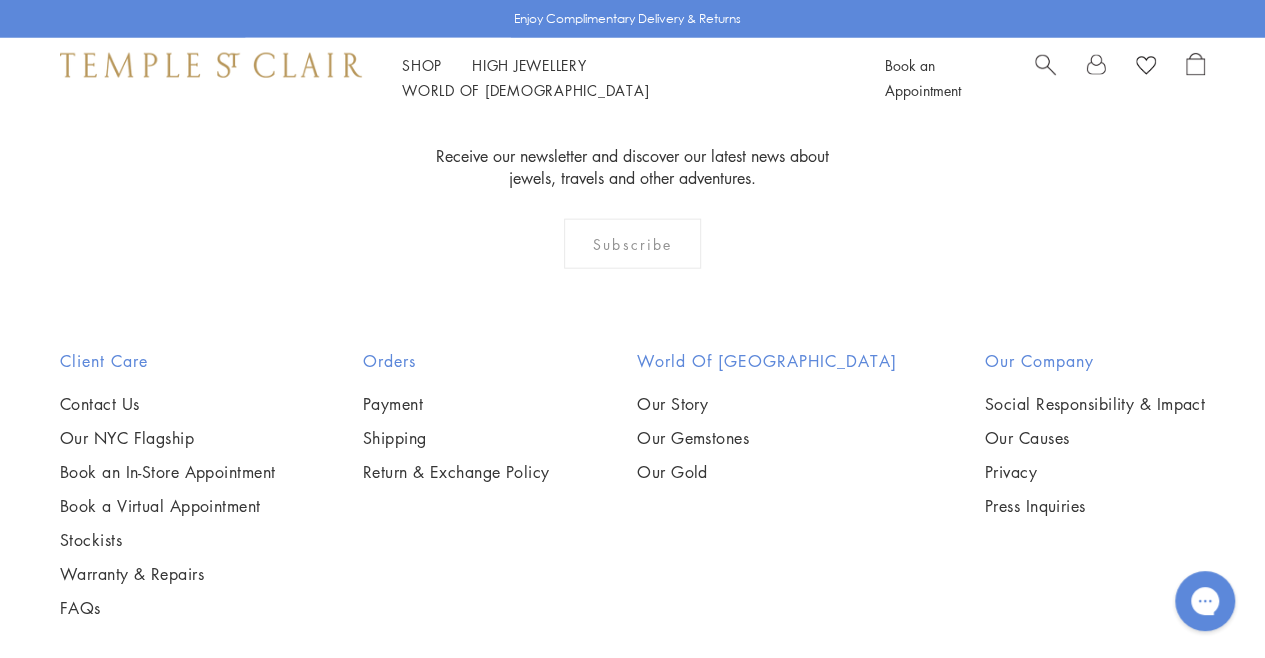 click at bounding box center [0, 0] 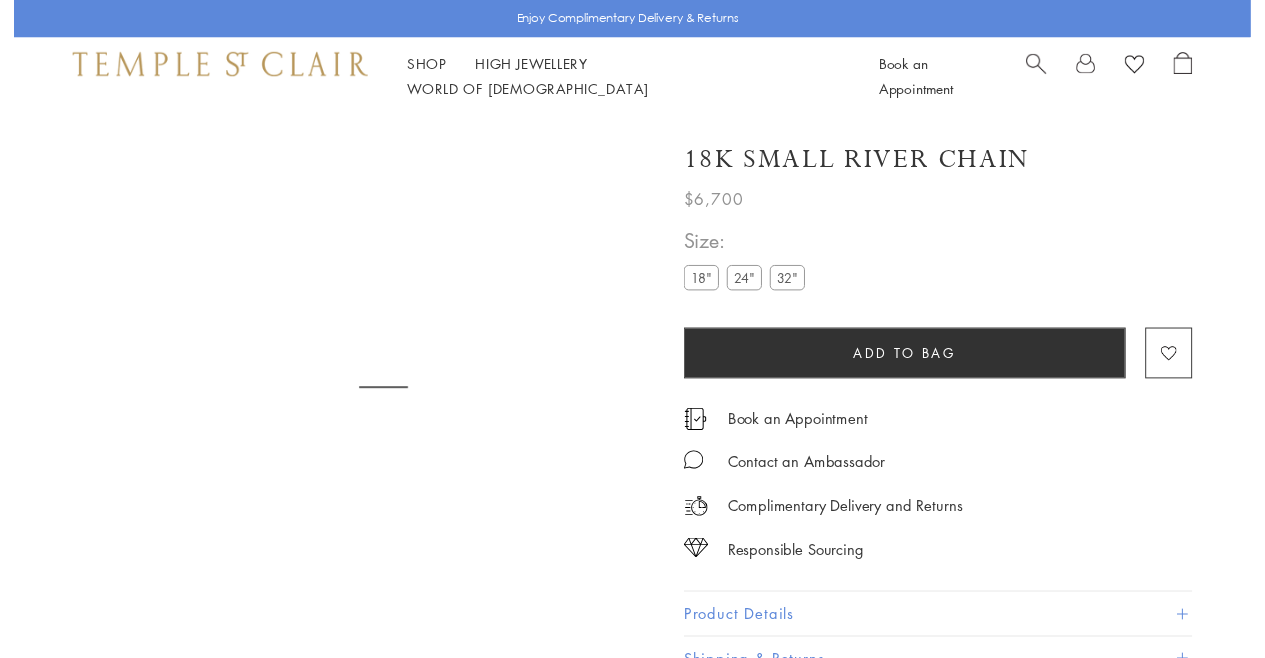 scroll, scrollTop: 0, scrollLeft: 0, axis: both 